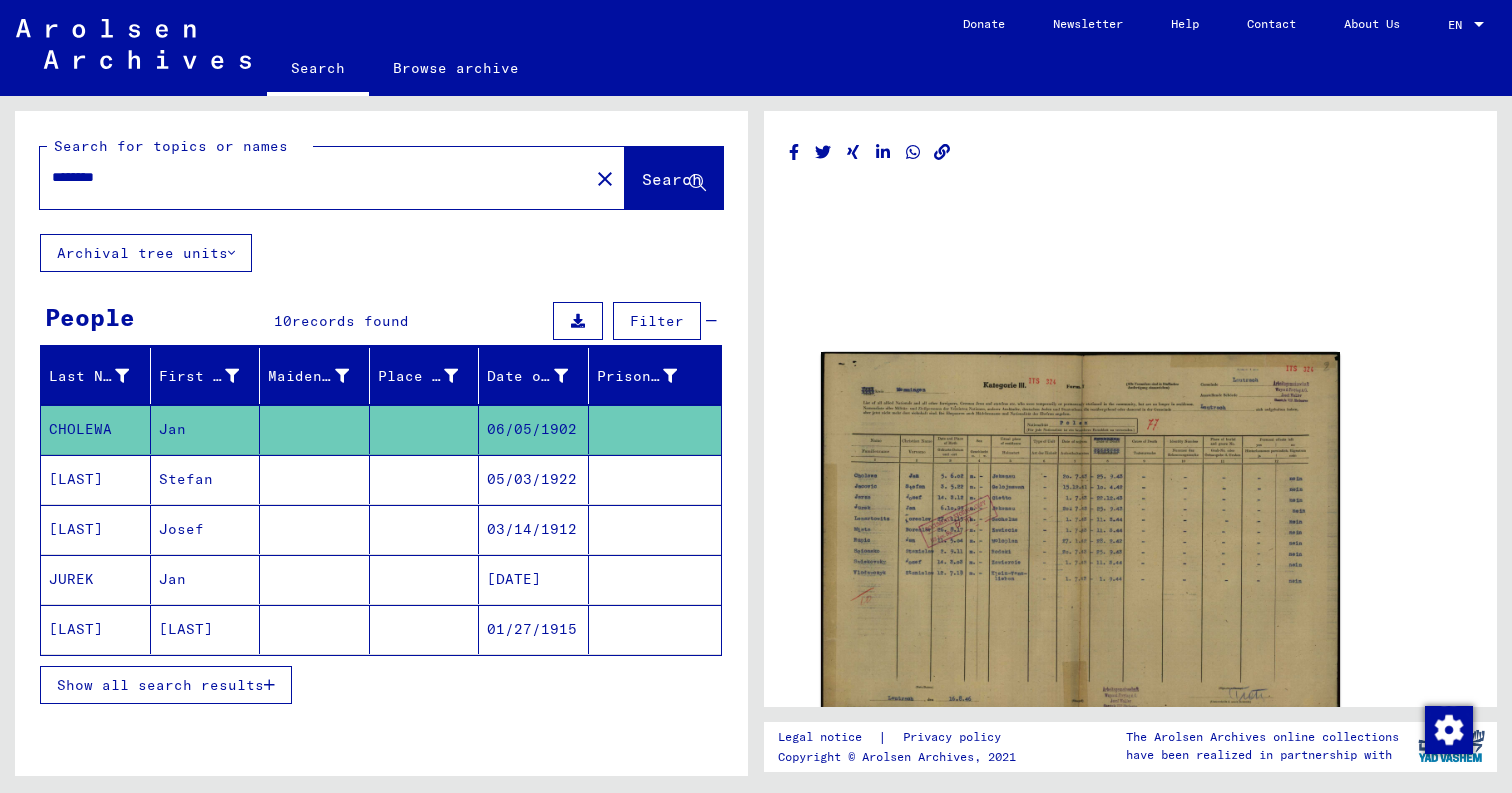 scroll, scrollTop: 0, scrollLeft: 0, axis: both 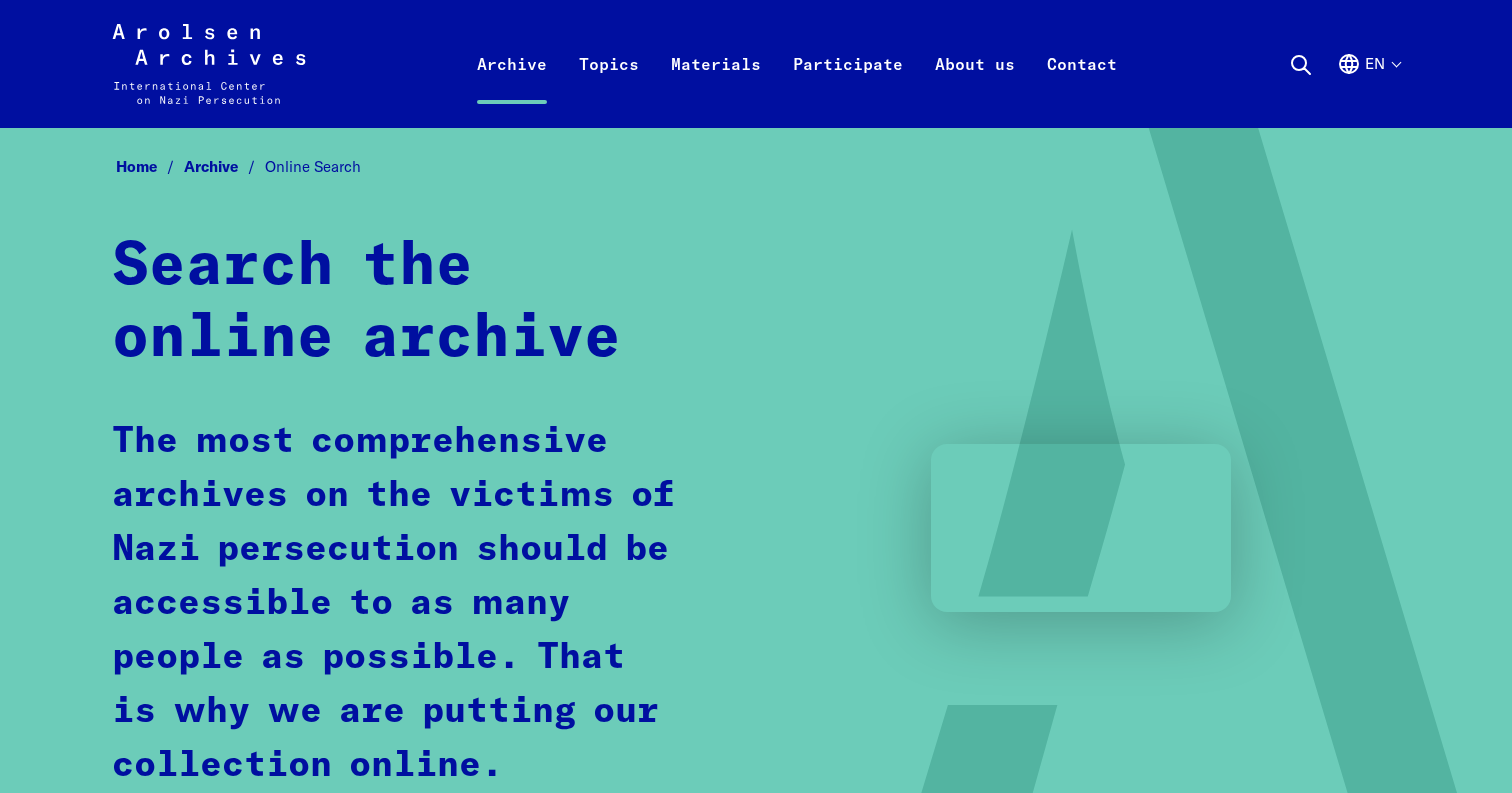 click on "Search           Search this website       Close search              Search this website ...       Search now         Search the content of this website. Click here for the  online archive   Frequently searched:       Online-Archiv       e-Guide       #everynamecounts       #StolenMemory       arolsen school                  en       Language selection       Close language selection              Deutsch           English           Français           Polski           Русский           Español           Italiano           Українська" at bounding box center [1344, 64] 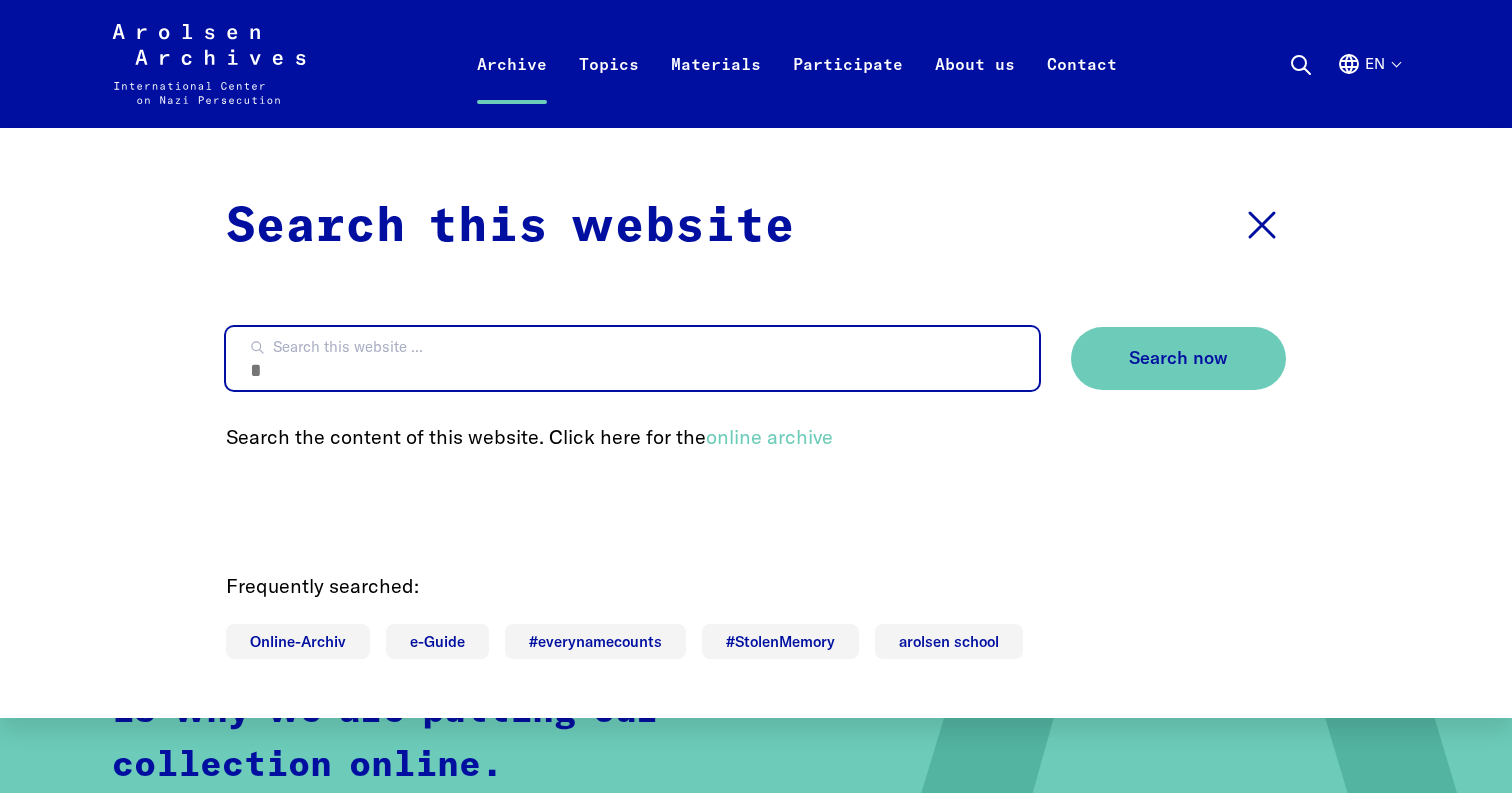 click on "Search this website ..." at bounding box center (632, 358) 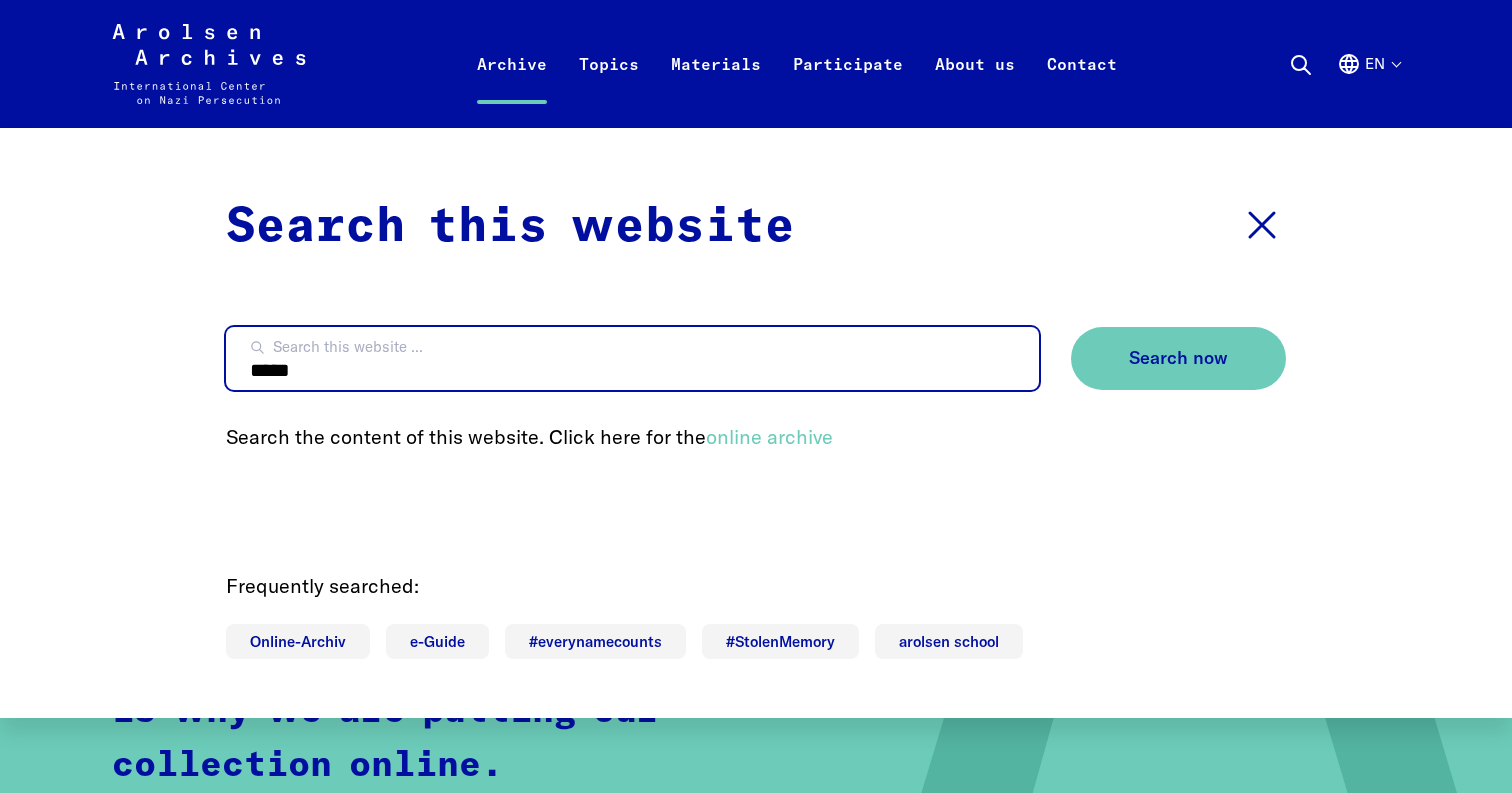 type on "*****" 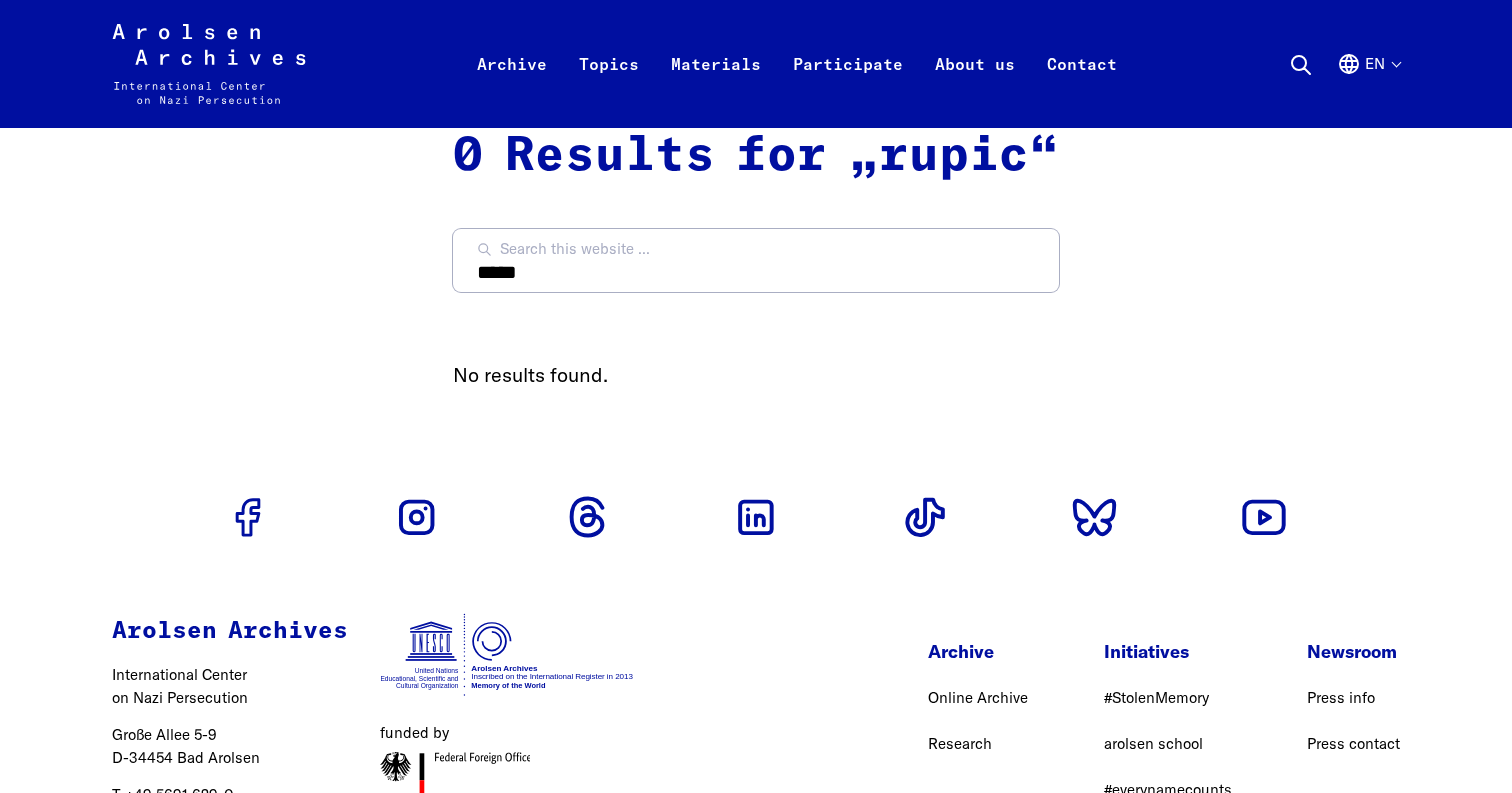 scroll, scrollTop: 0, scrollLeft: 0, axis: both 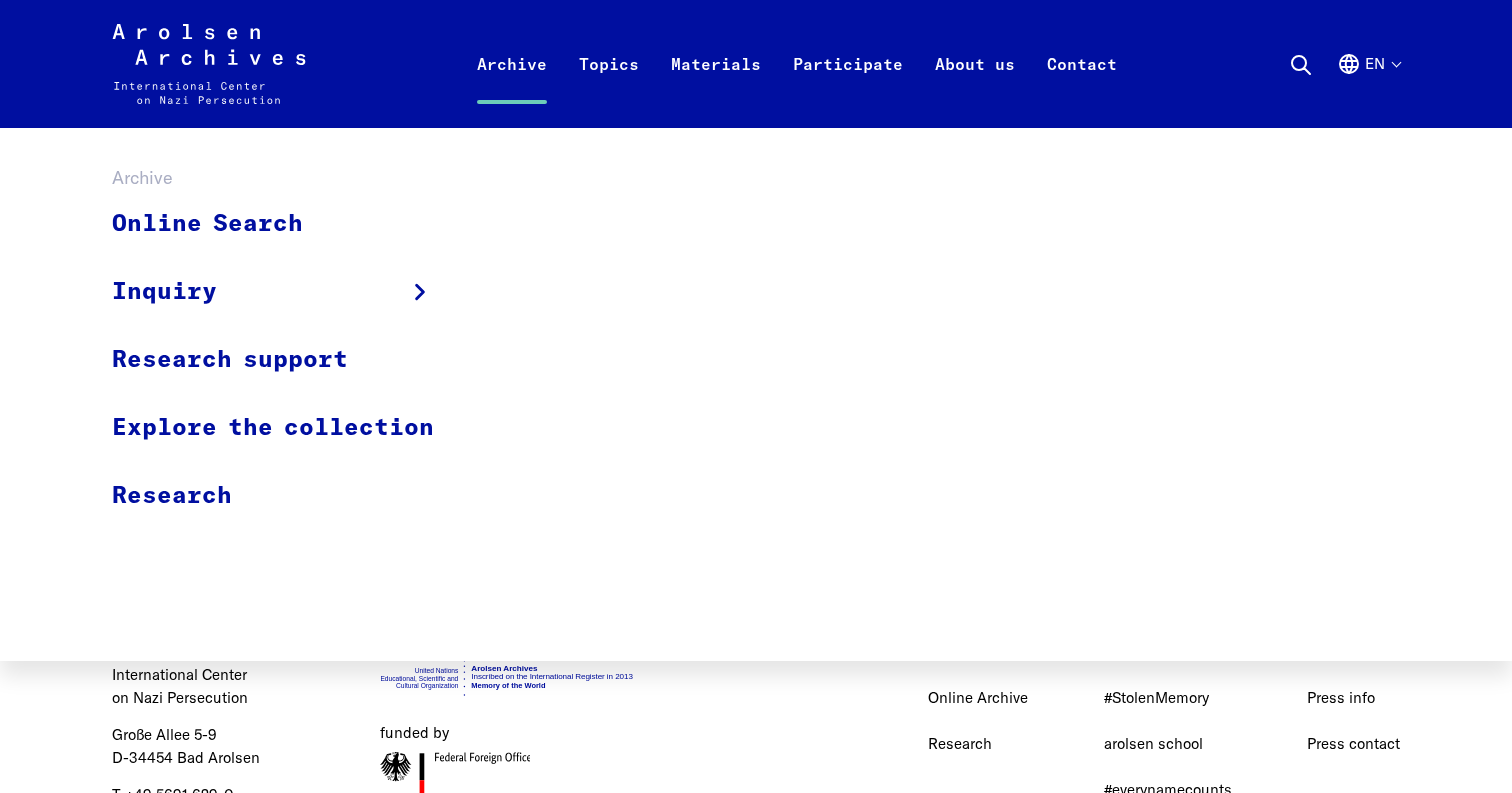click on "Archive" at bounding box center [512, 88] 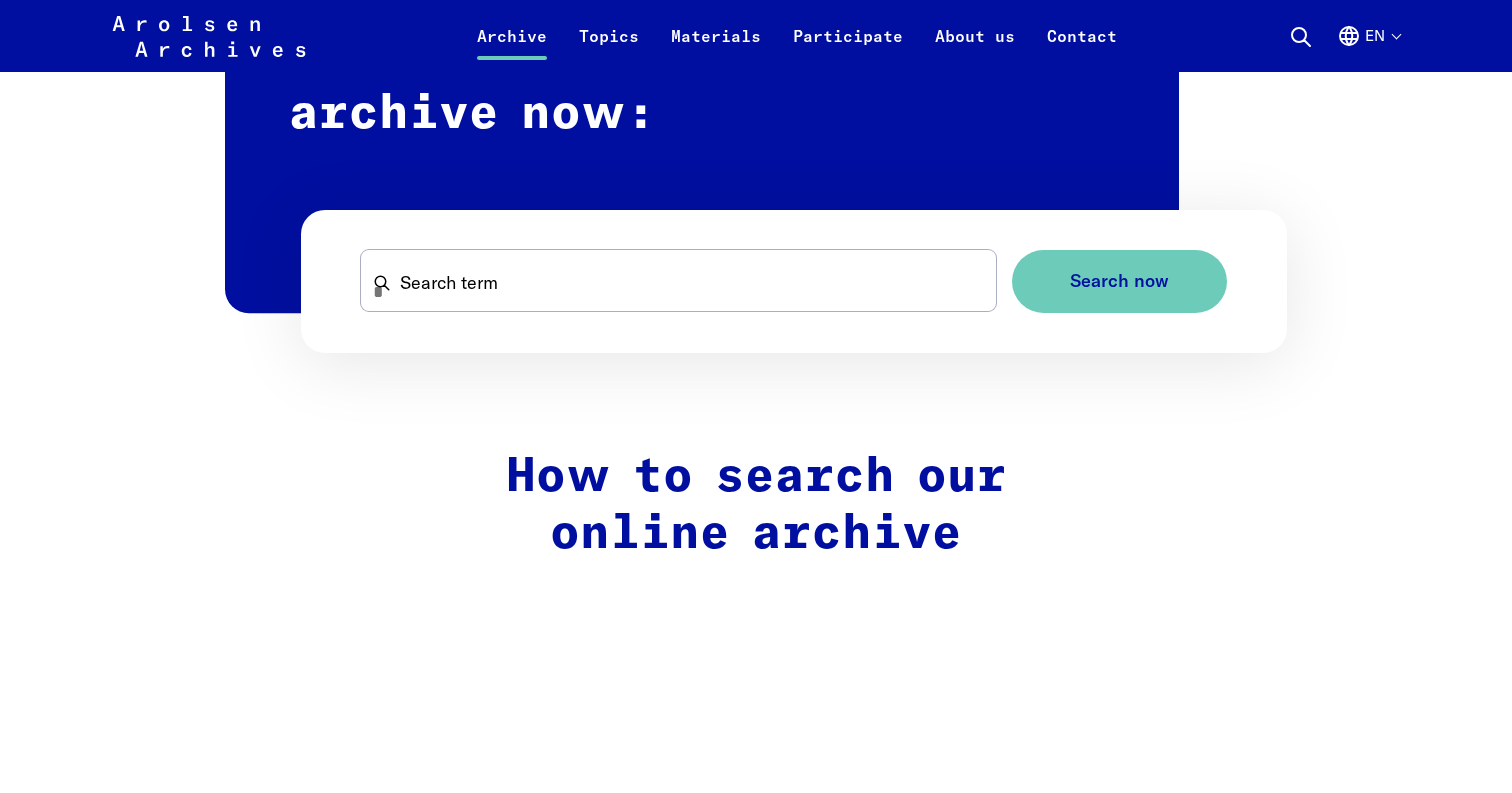 scroll, scrollTop: 1187, scrollLeft: 0, axis: vertical 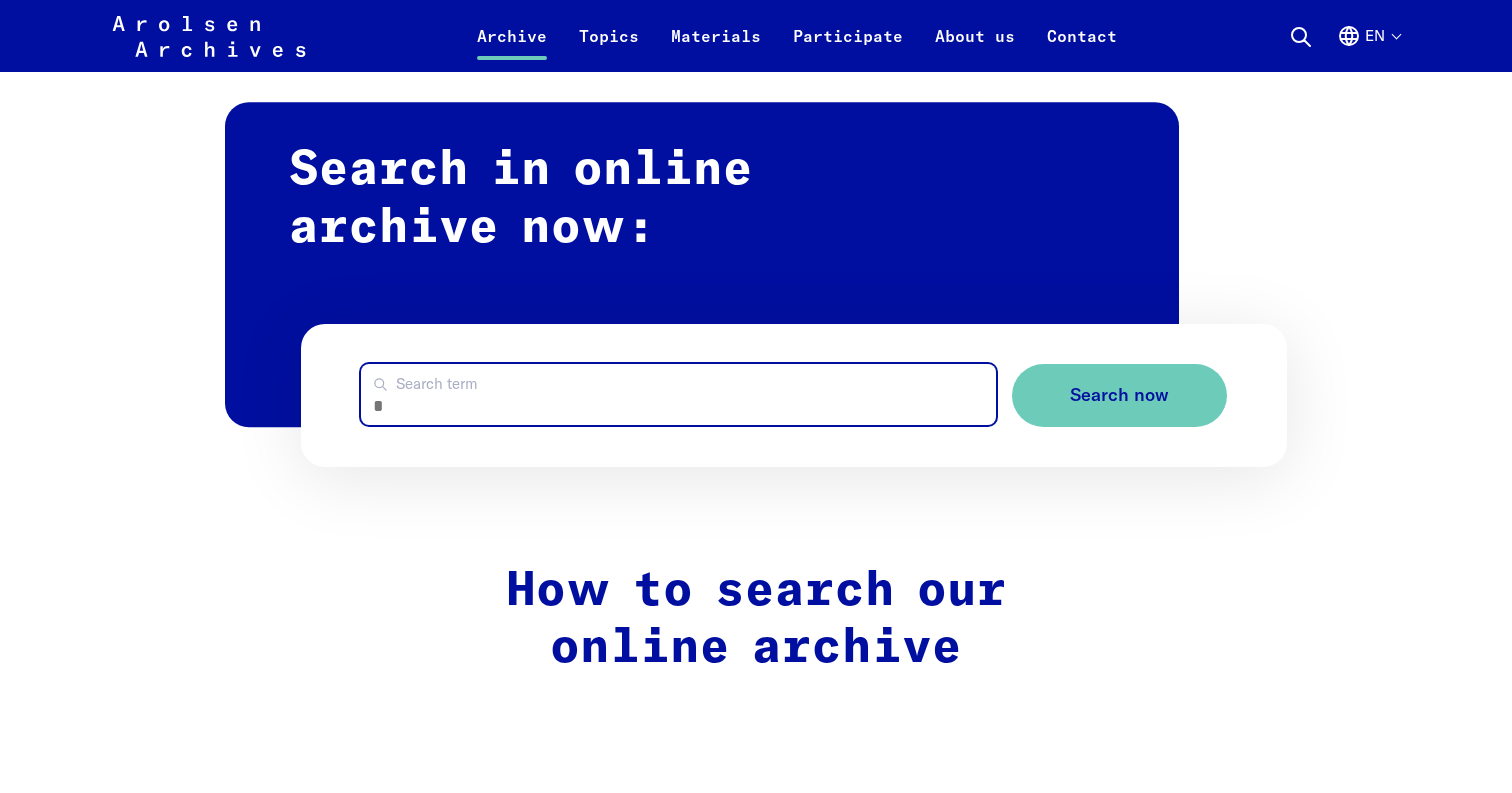 click on "Search term" at bounding box center (678, 394) 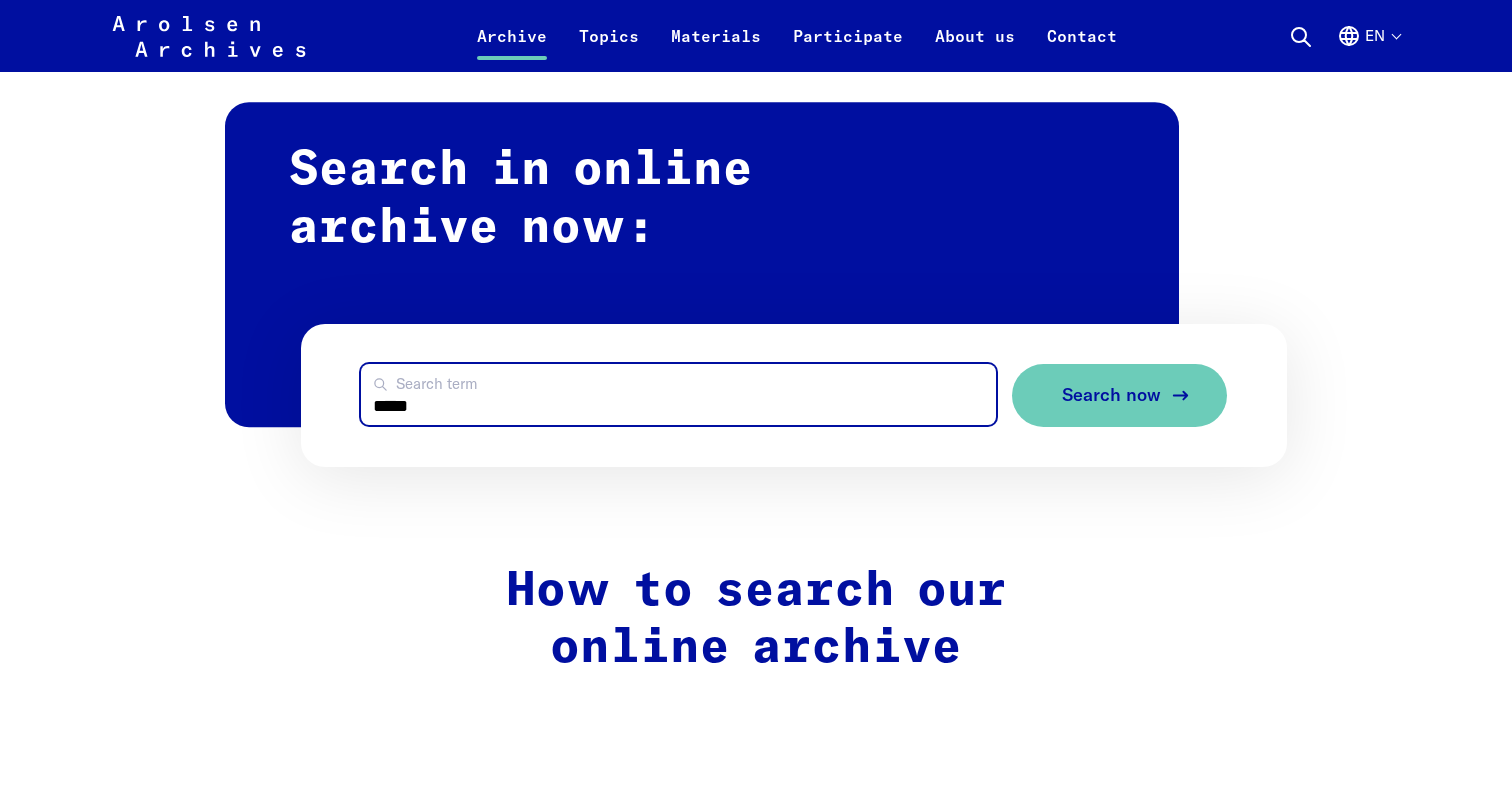 type on "*****" 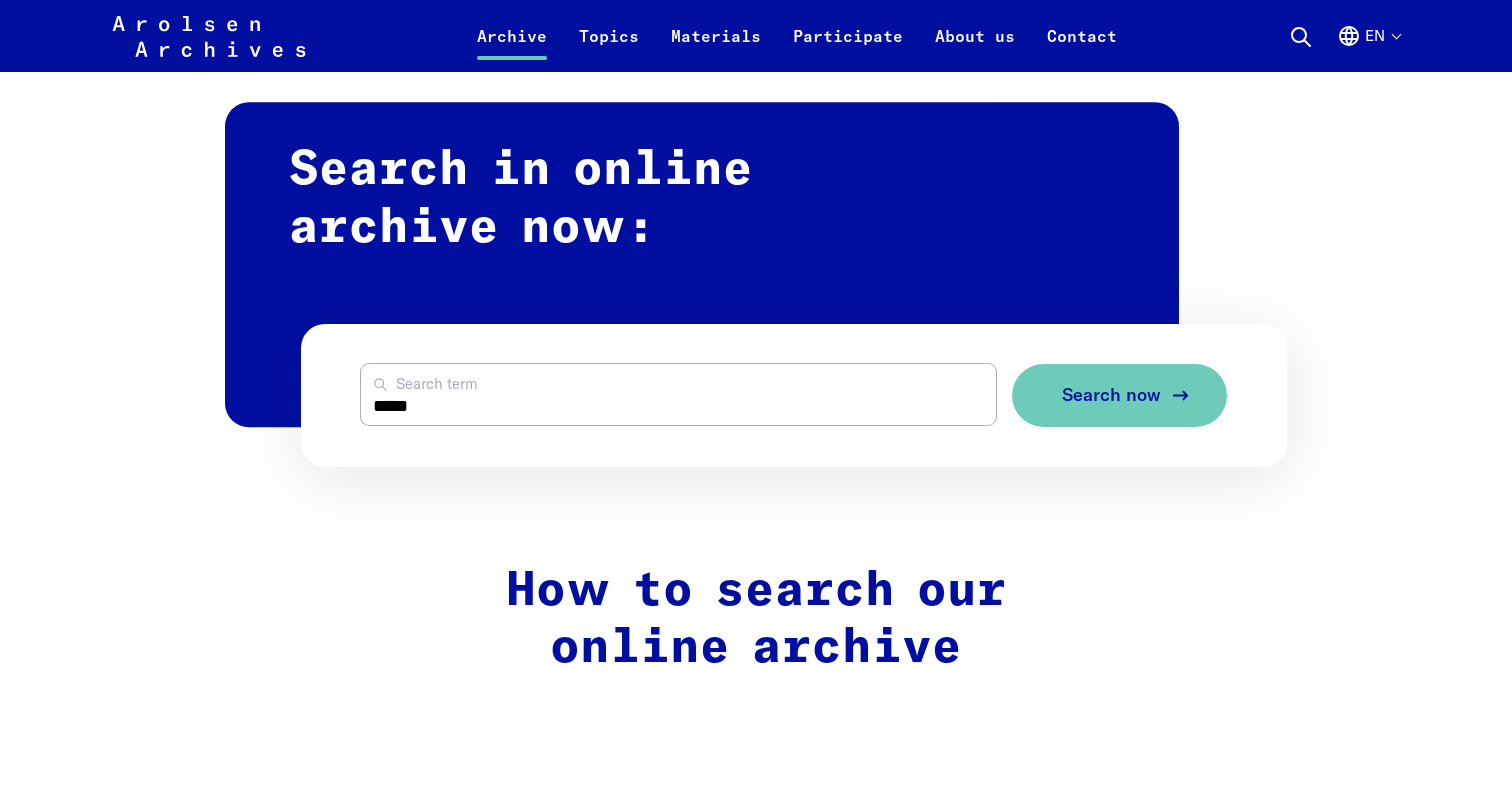 click on "Search now" at bounding box center [1119, 395] 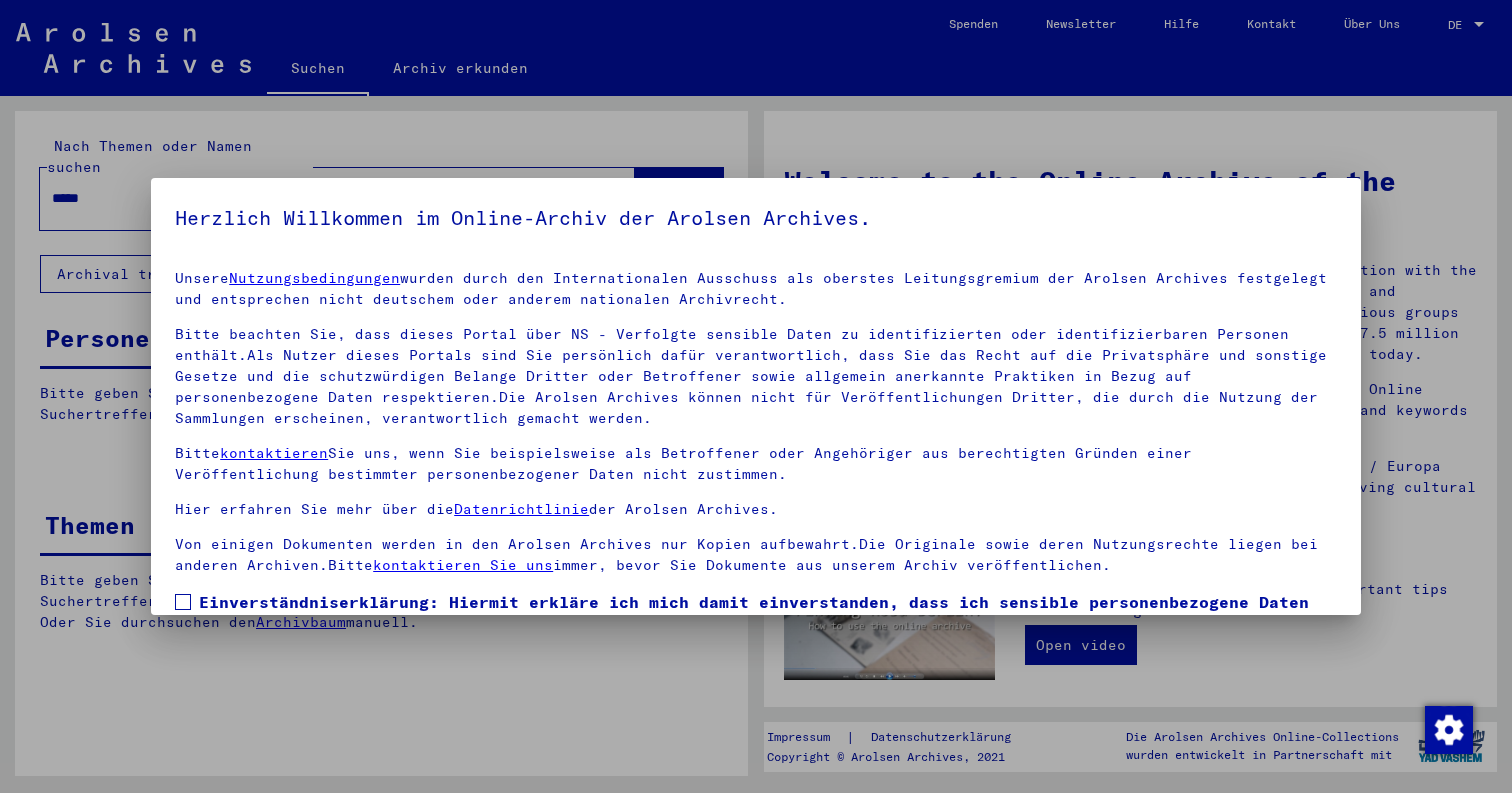 scroll, scrollTop: 0, scrollLeft: 0, axis: both 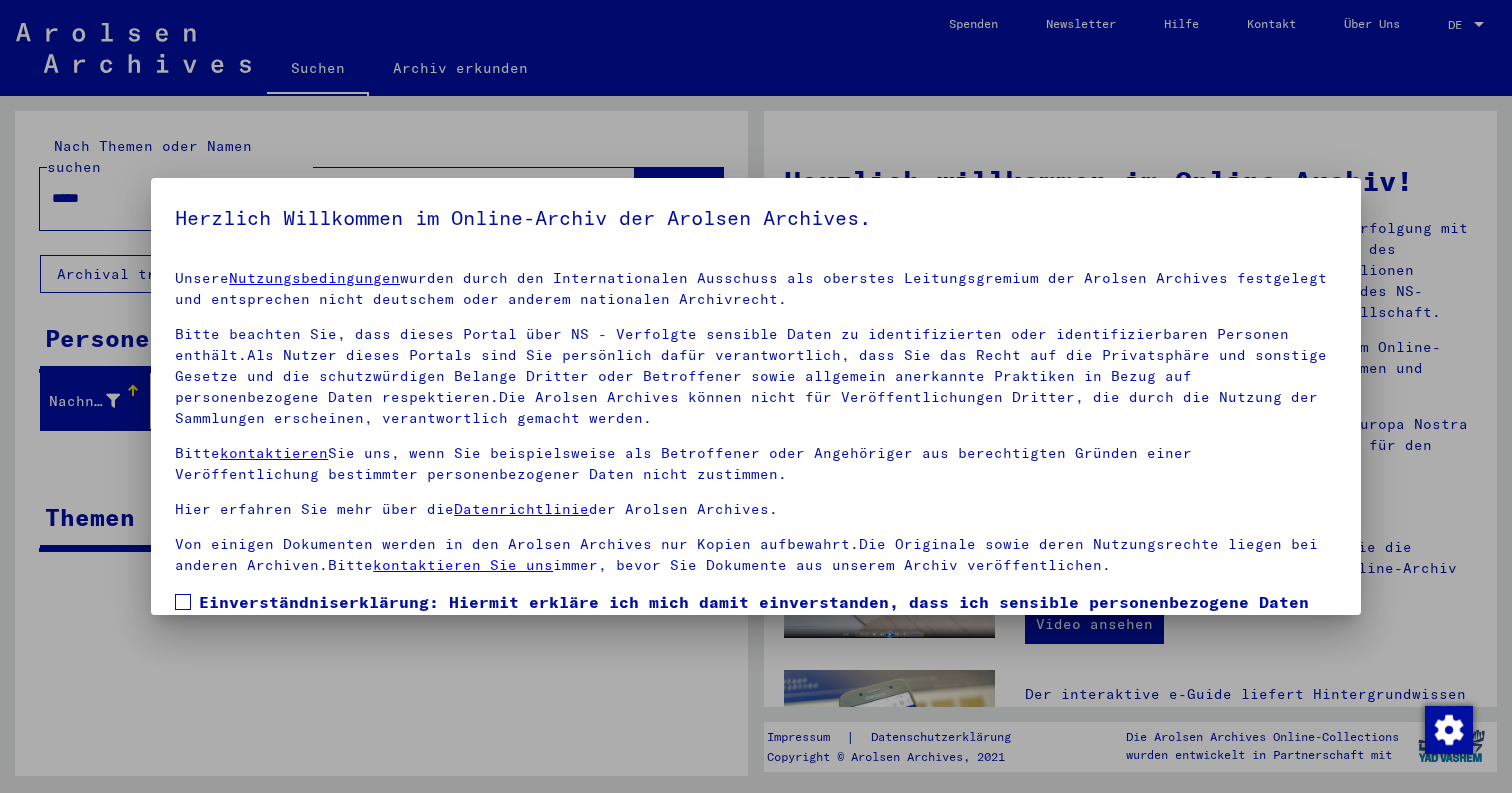 click at bounding box center [756, 396] 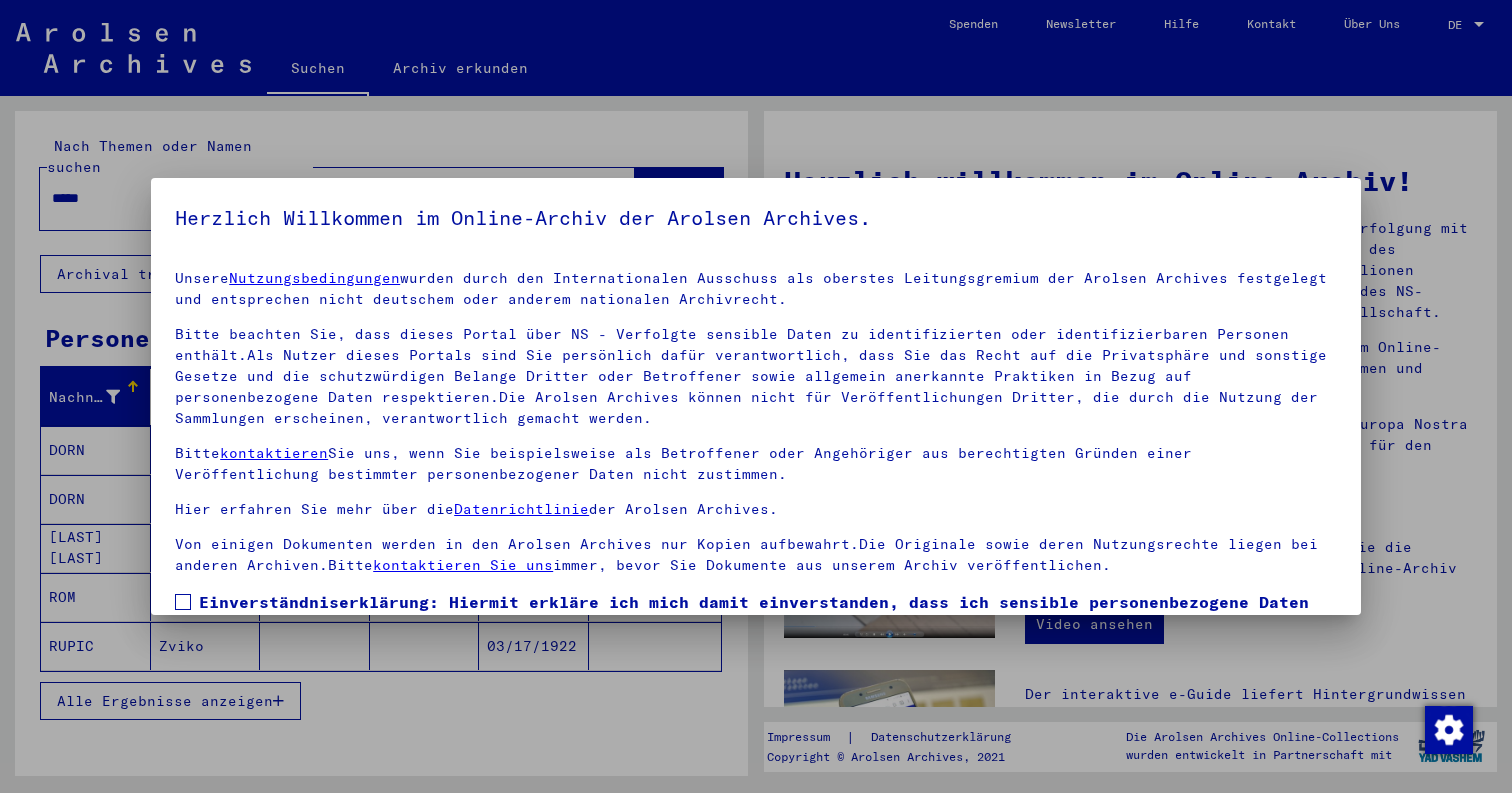 scroll, scrollTop: 144, scrollLeft: 0, axis: vertical 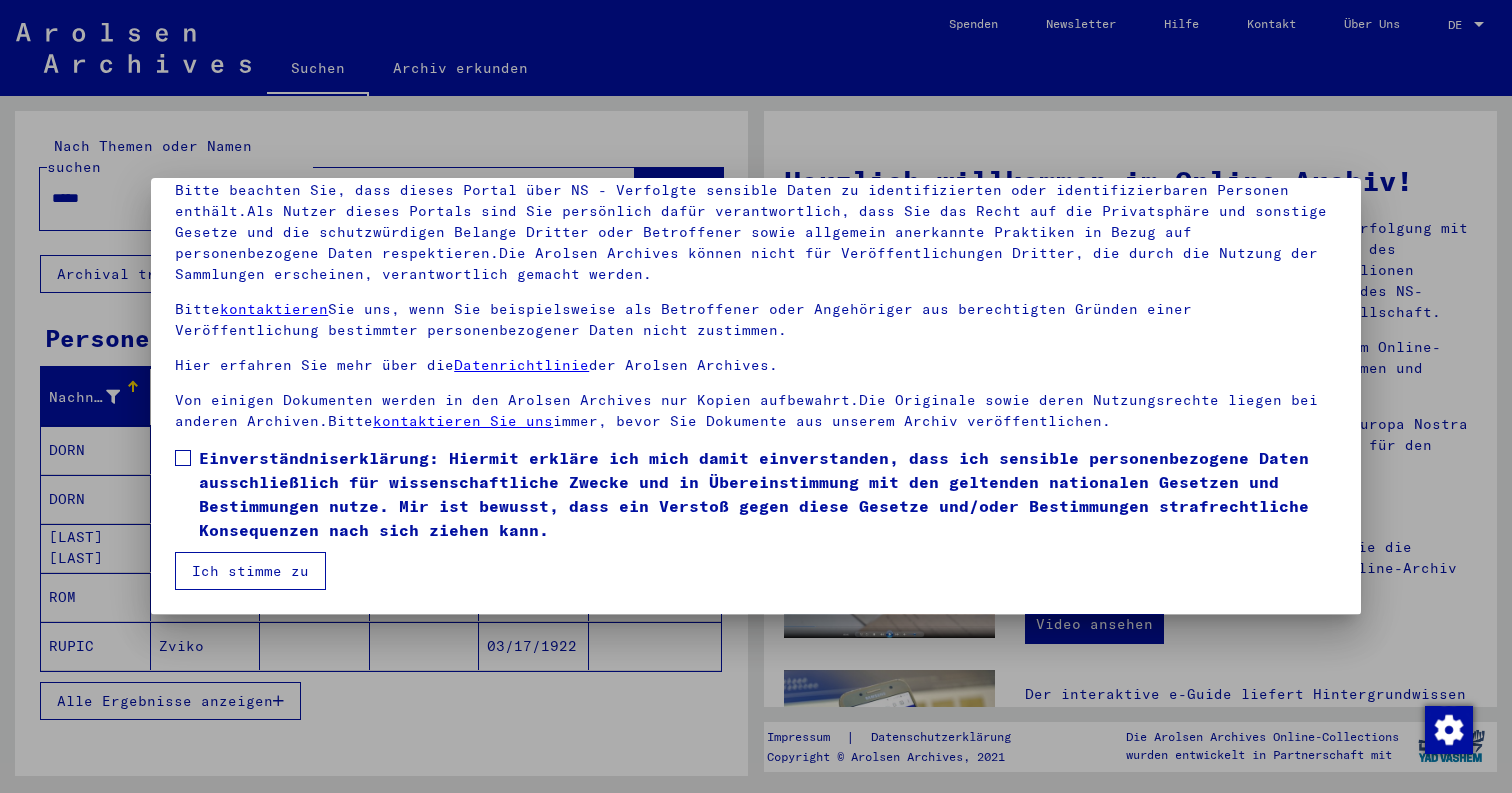 click on "Unsere  Nutzungsbedingungen  wurden durch den Internationalen Ausschuss als oberstes Leitungsgremium der Arolsen Archives festgelegt und entsprechen nicht deutschem oder anderem nationalen Archivrecht. Bitte beachten Sie, dass dieses Portal über NS - Verfolgte sensible Daten zu identifizierten oder identifizierbaren Personen enthält.Als Nutzer dieses Portals sind Sie persönlich dafür verantwortlich, dass Sie das Recht auf die Privatsphäre und sonstige Gesetze und die schutzwürdigen Belange Dritter oder Betroffener sowie allgemein anerkannte Praktiken in Bezug auf personenbezogene Daten respektieren.Die Arolsen Archives können nicht für Veröffentlichungen Dritter, die durch die Nutzung der Sammlungen erscheinen, verantwortlich gemacht werden. Bitte  kontaktieren  Sie uns, wenn Sie beispielsweise als Betroffener oder Angehöriger aus berechtigten Gründen einer Veröffentlichung bestimmter personenbezogener Daten nicht zustimmen. Hier erfahren Sie mehr über die  Datenrichtlinie  der Arolsen Archives." at bounding box center [756, 350] 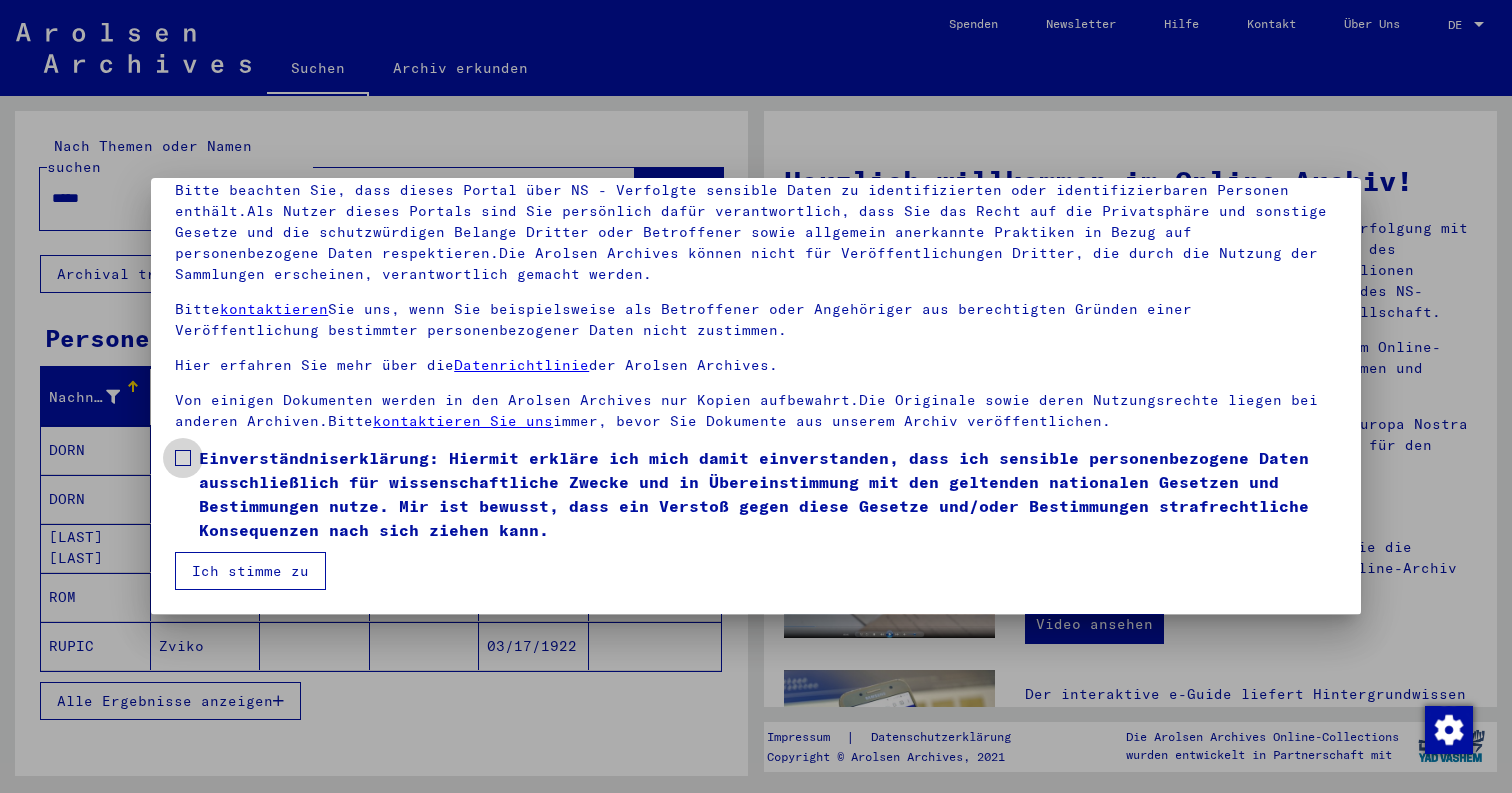 click on "Einverständniserklärung: Hiermit erkläre ich mich damit einverstanden, dass ich sensible personenbezogene Daten ausschließlich für wissenschaftliche Zwecke und in Übereinstimmung mit den geltenden nationalen Gesetzen und Bestimmungen nutze. Mir ist bewusst, dass ein Verstoß gegen diese Gesetze und/oder Bestimmungen strafrechtliche Konsequenzen nach sich ziehen kann." at bounding box center [768, 494] 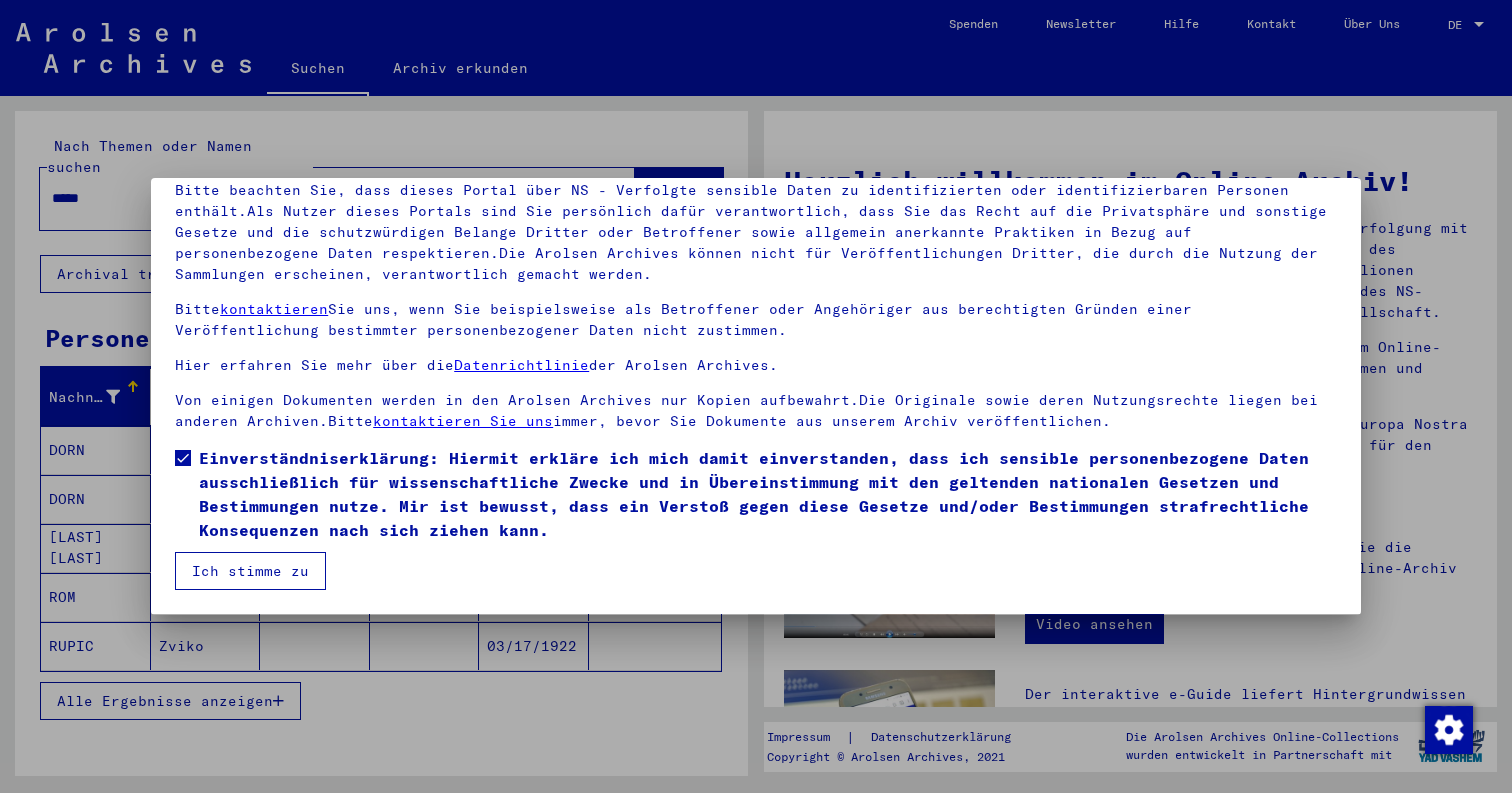 click on "Ich stimme zu" at bounding box center (250, 571) 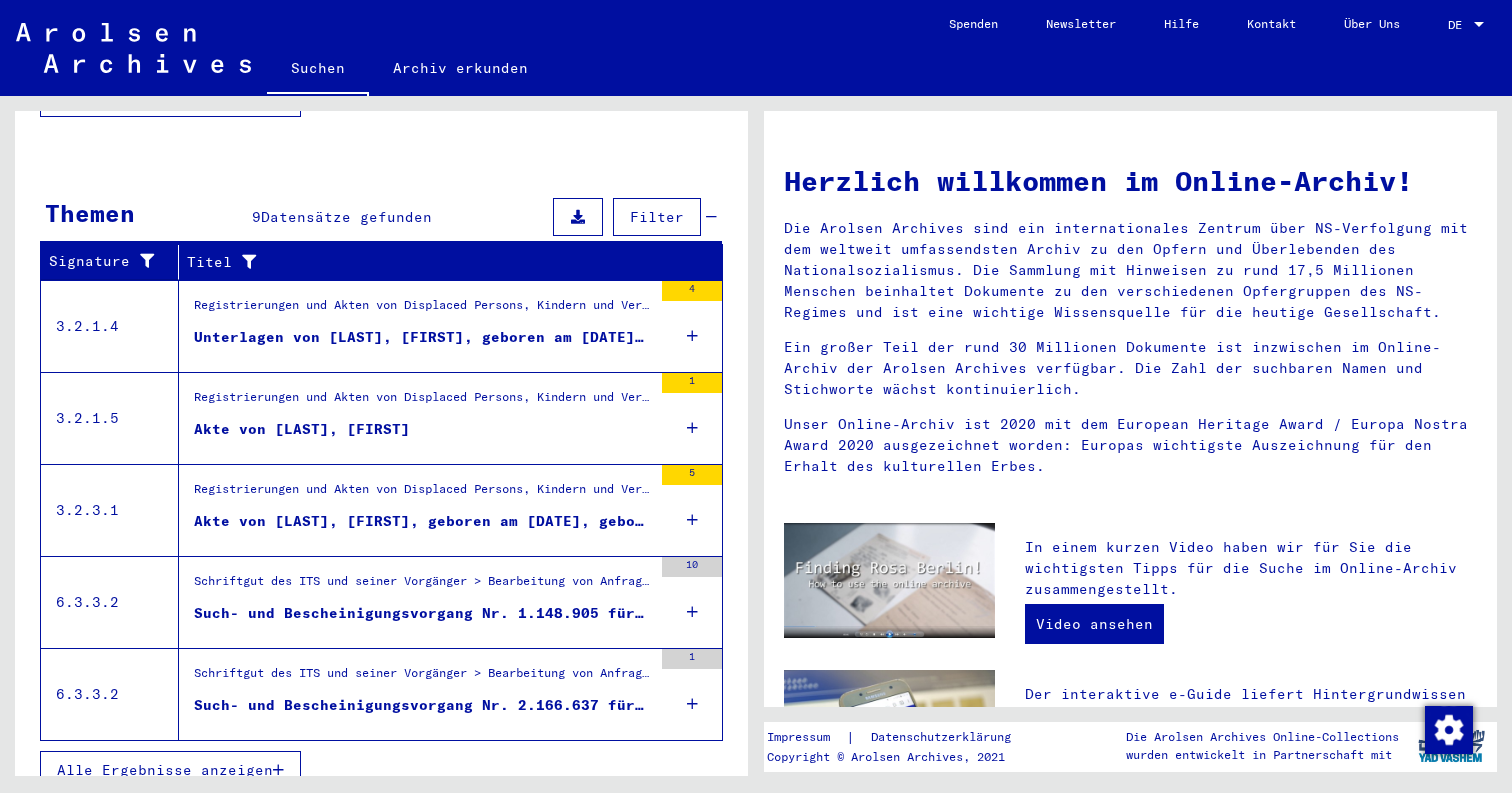 scroll, scrollTop: 605, scrollLeft: 0, axis: vertical 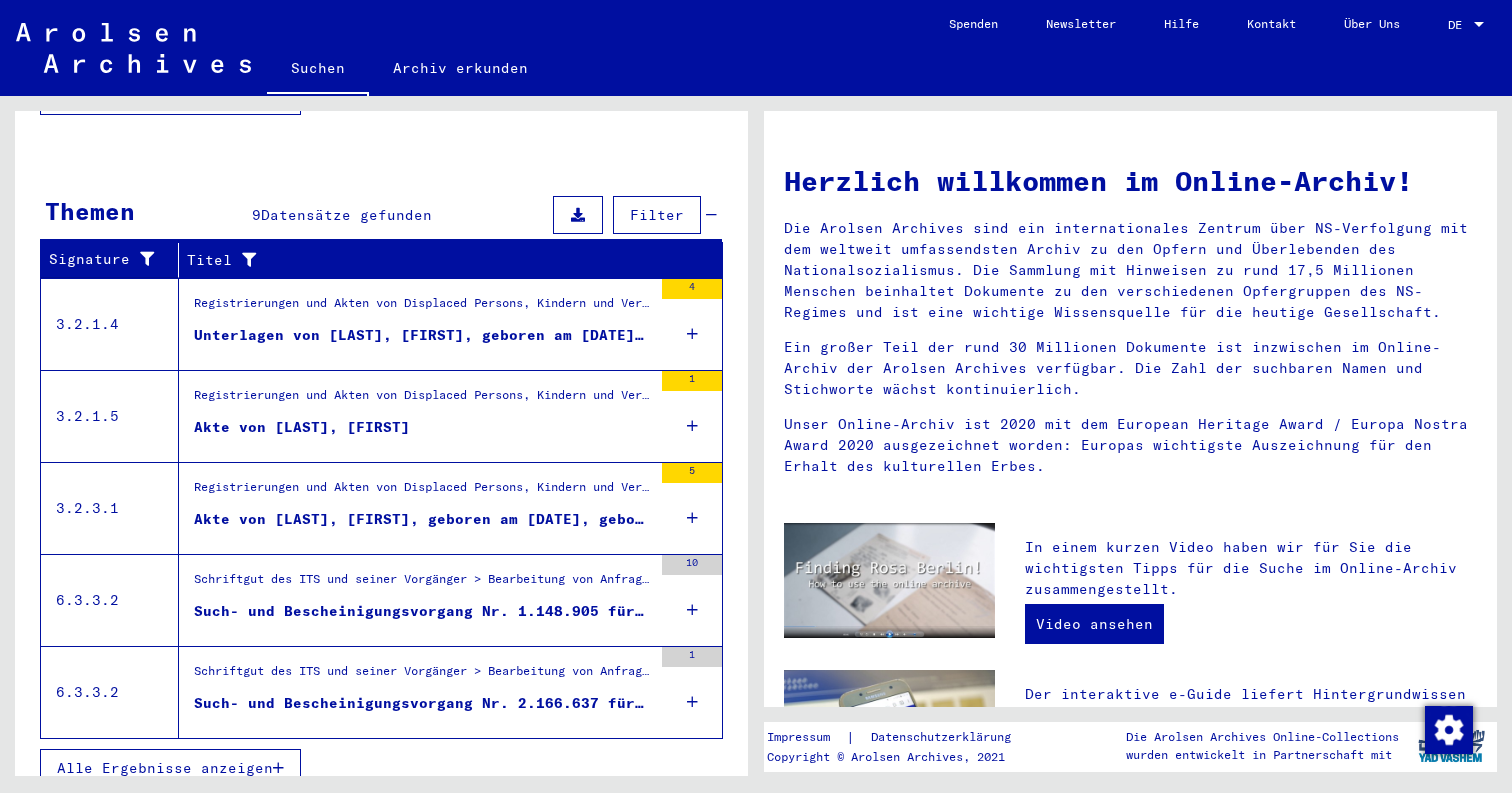 click at bounding box center (278, 768) 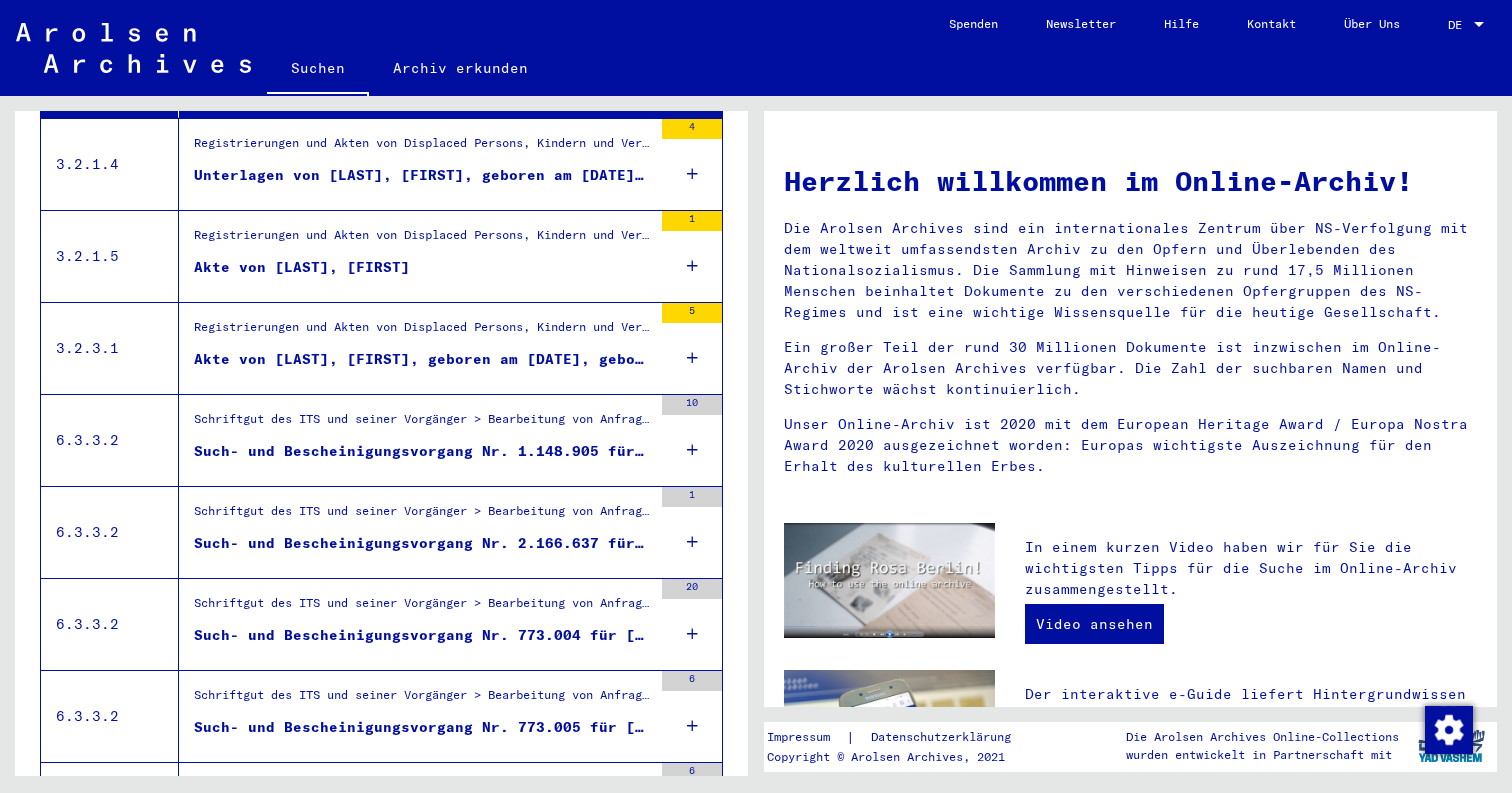 scroll, scrollTop: 0, scrollLeft: 0, axis: both 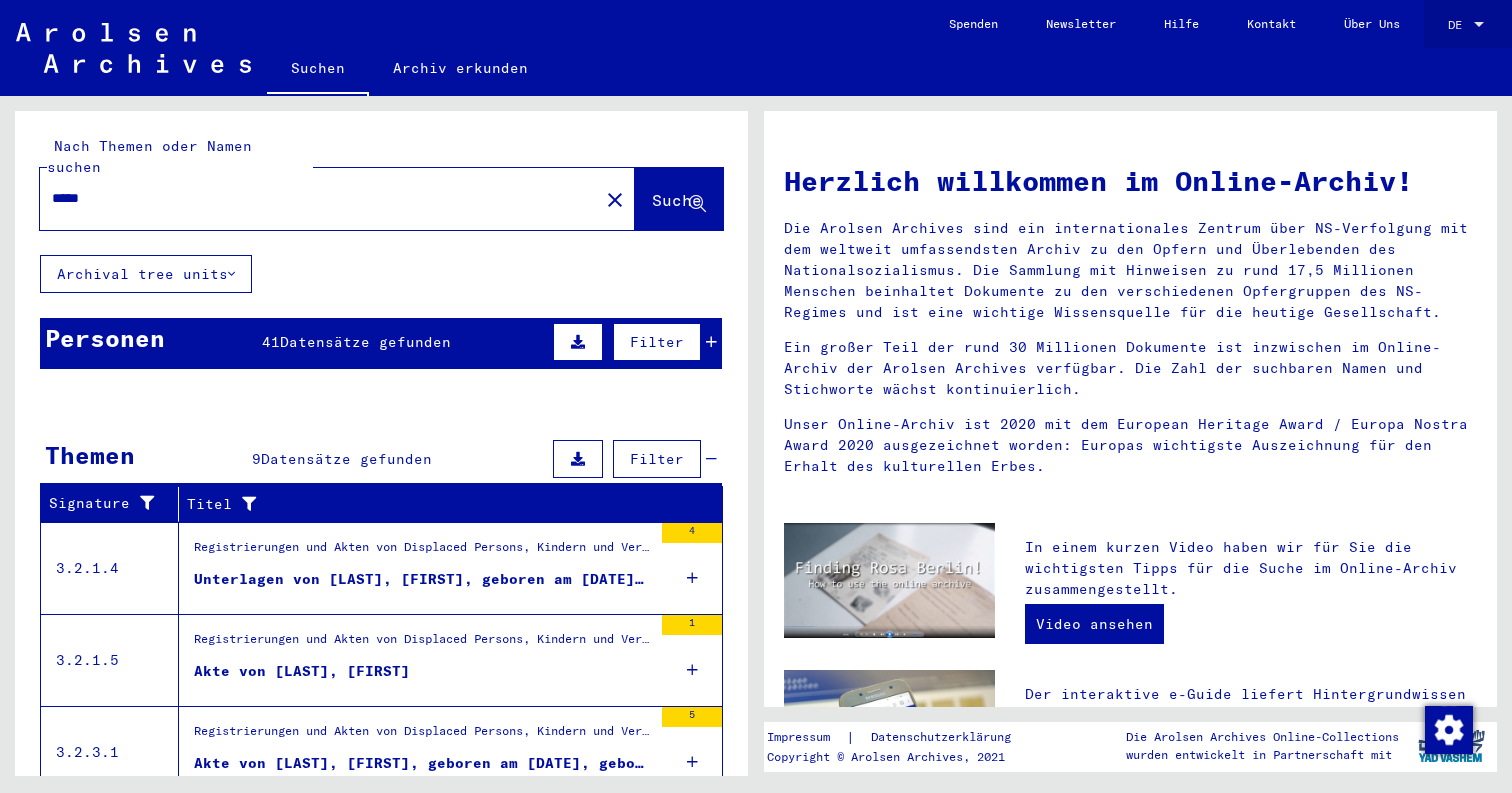 click on "DE DE" 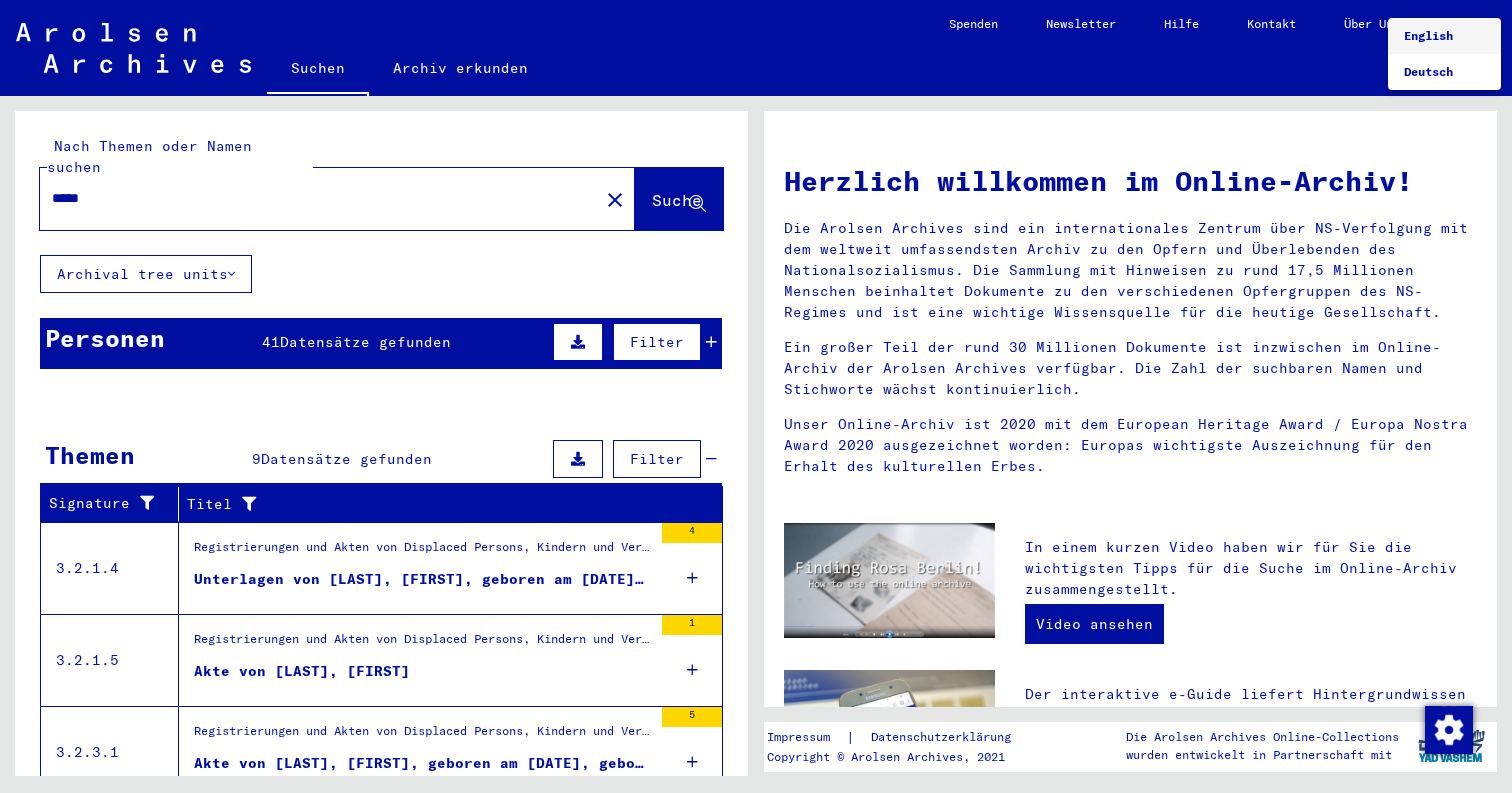 click on "English" at bounding box center (1444, 36) 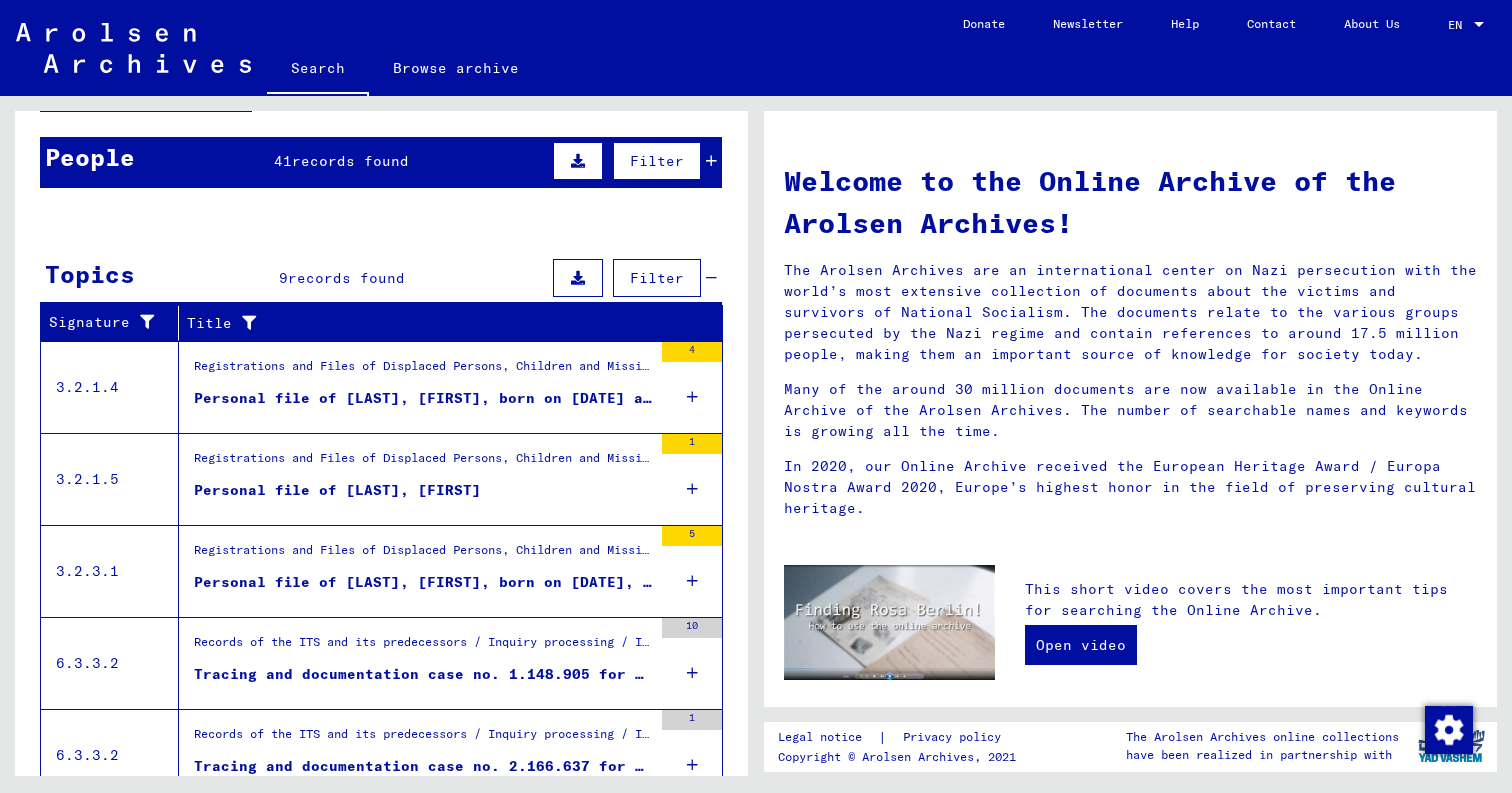 scroll, scrollTop: 244, scrollLeft: 0, axis: vertical 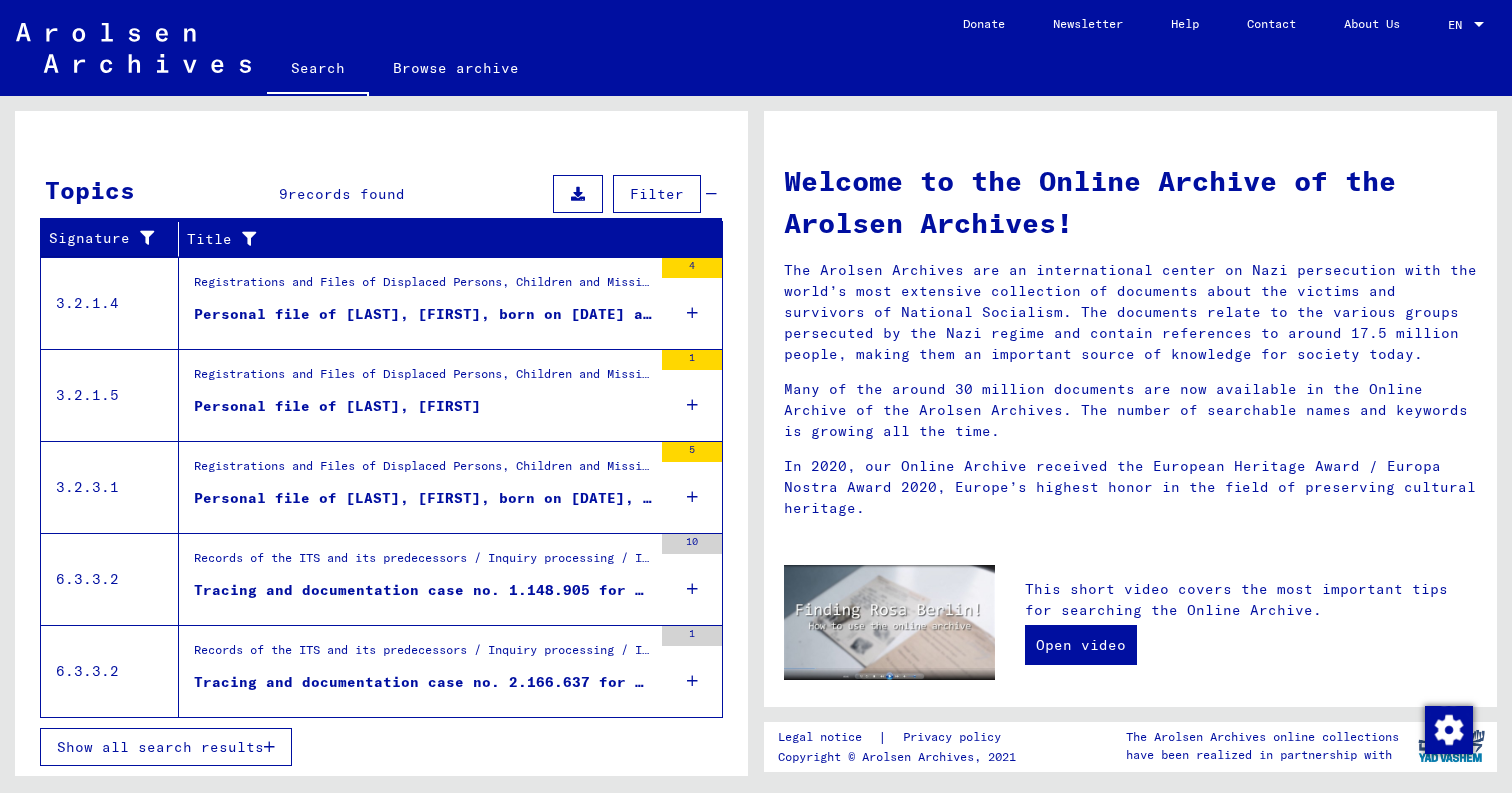 click on "Show all search results" at bounding box center [166, 747] 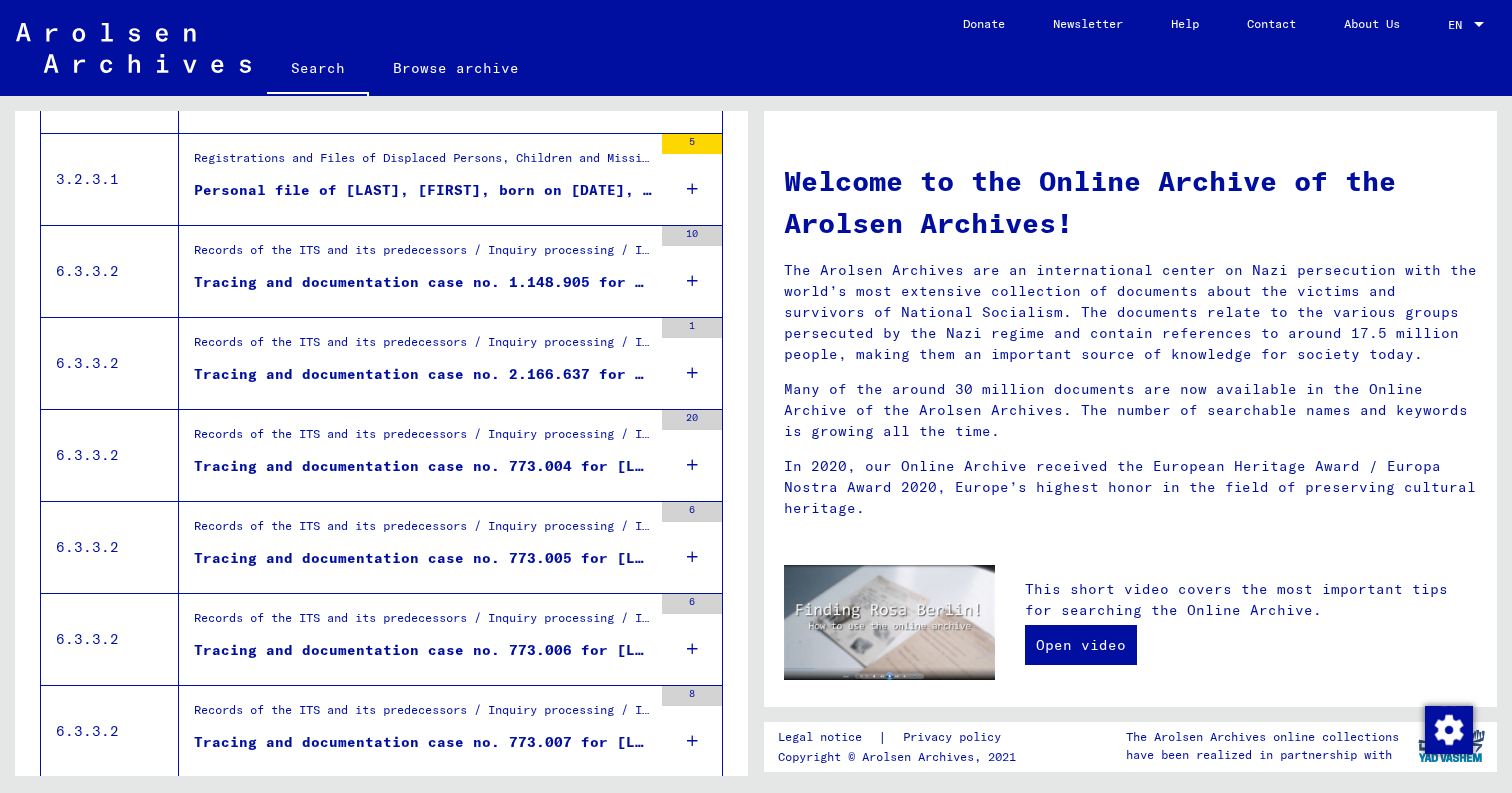 scroll, scrollTop: 548, scrollLeft: 0, axis: vertical 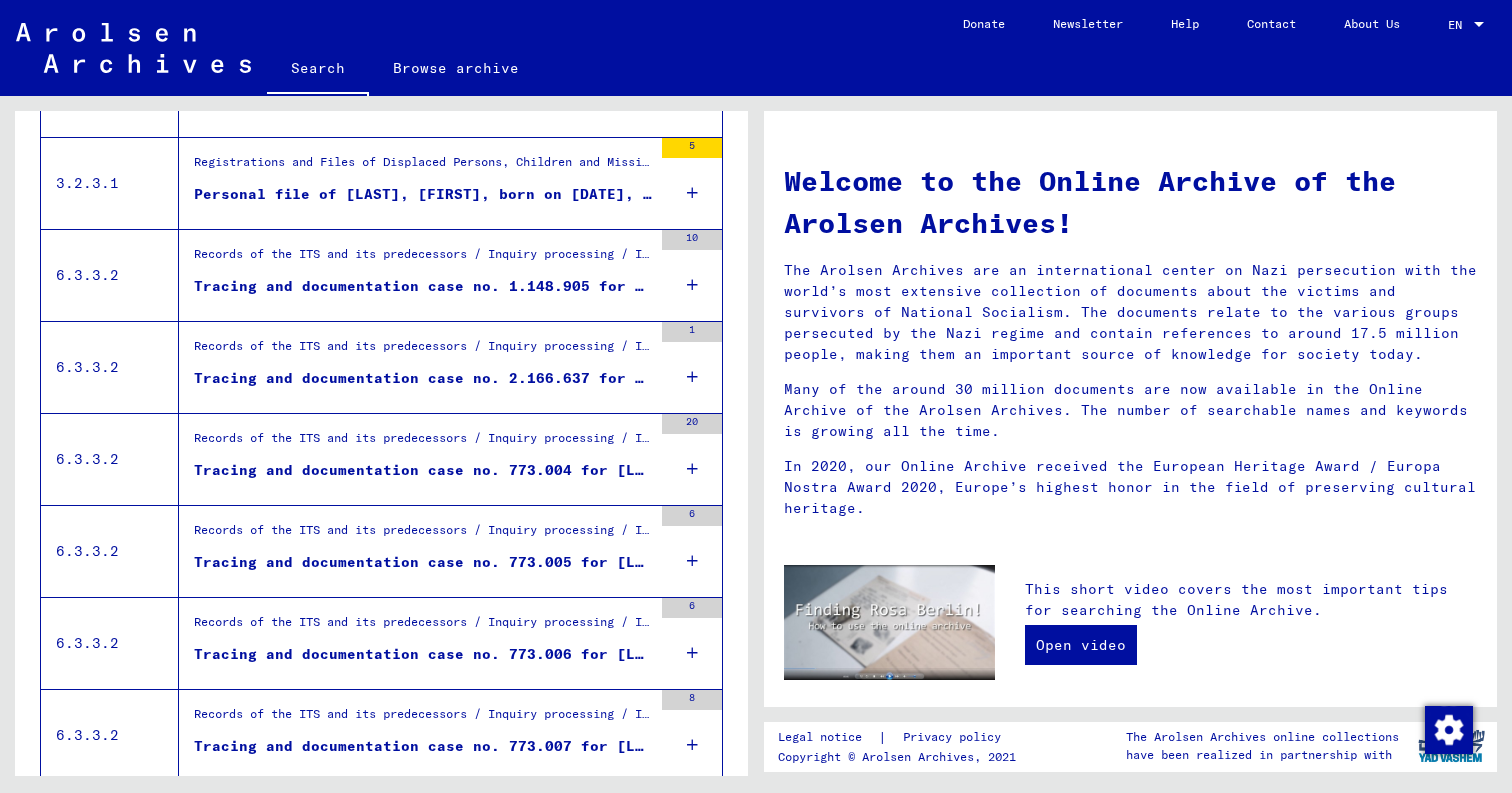 click at bounding box center (692, 469) 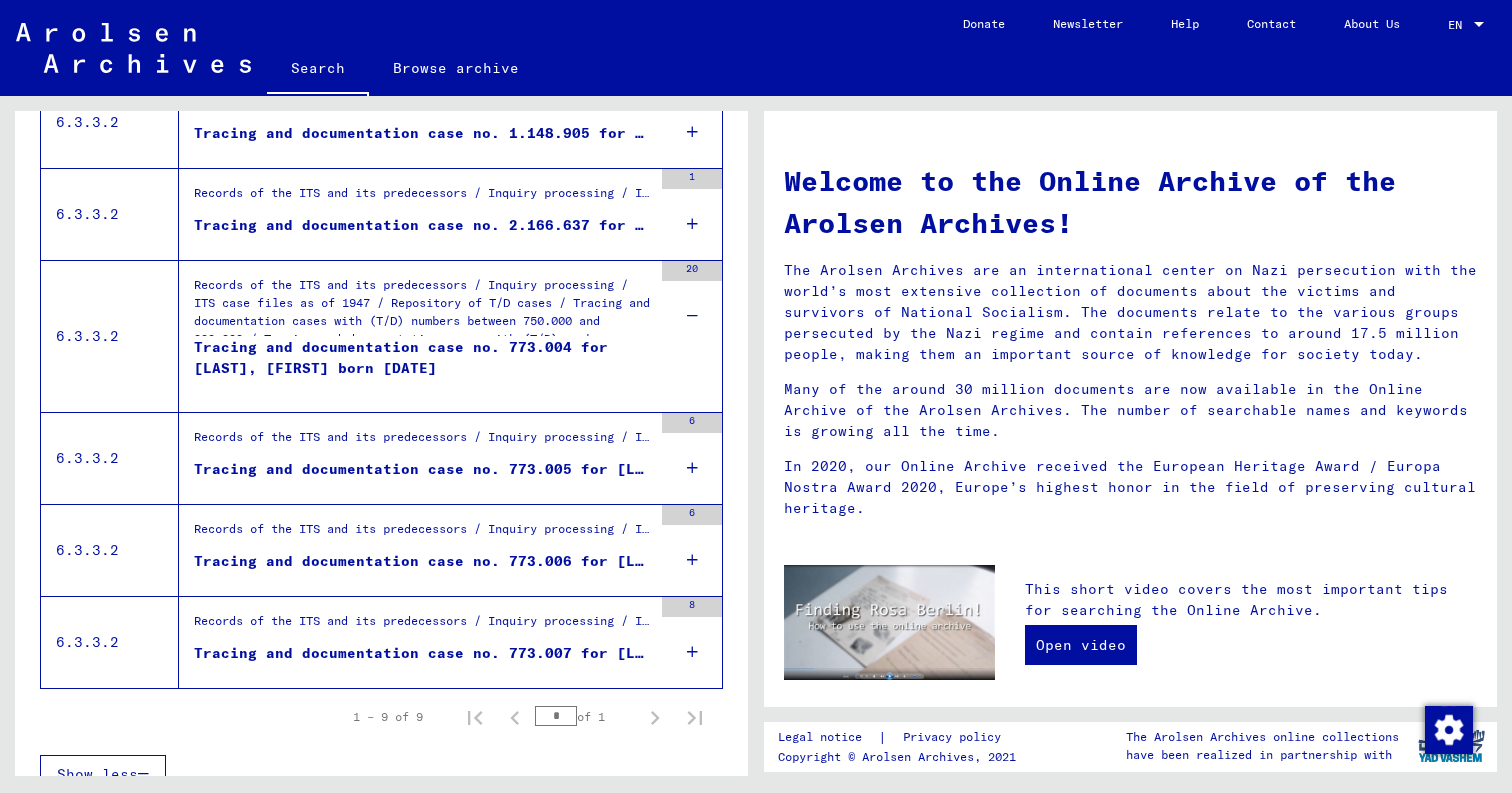 scroll, scrollTop: 709, scrollLeft: 0, axis: vertical 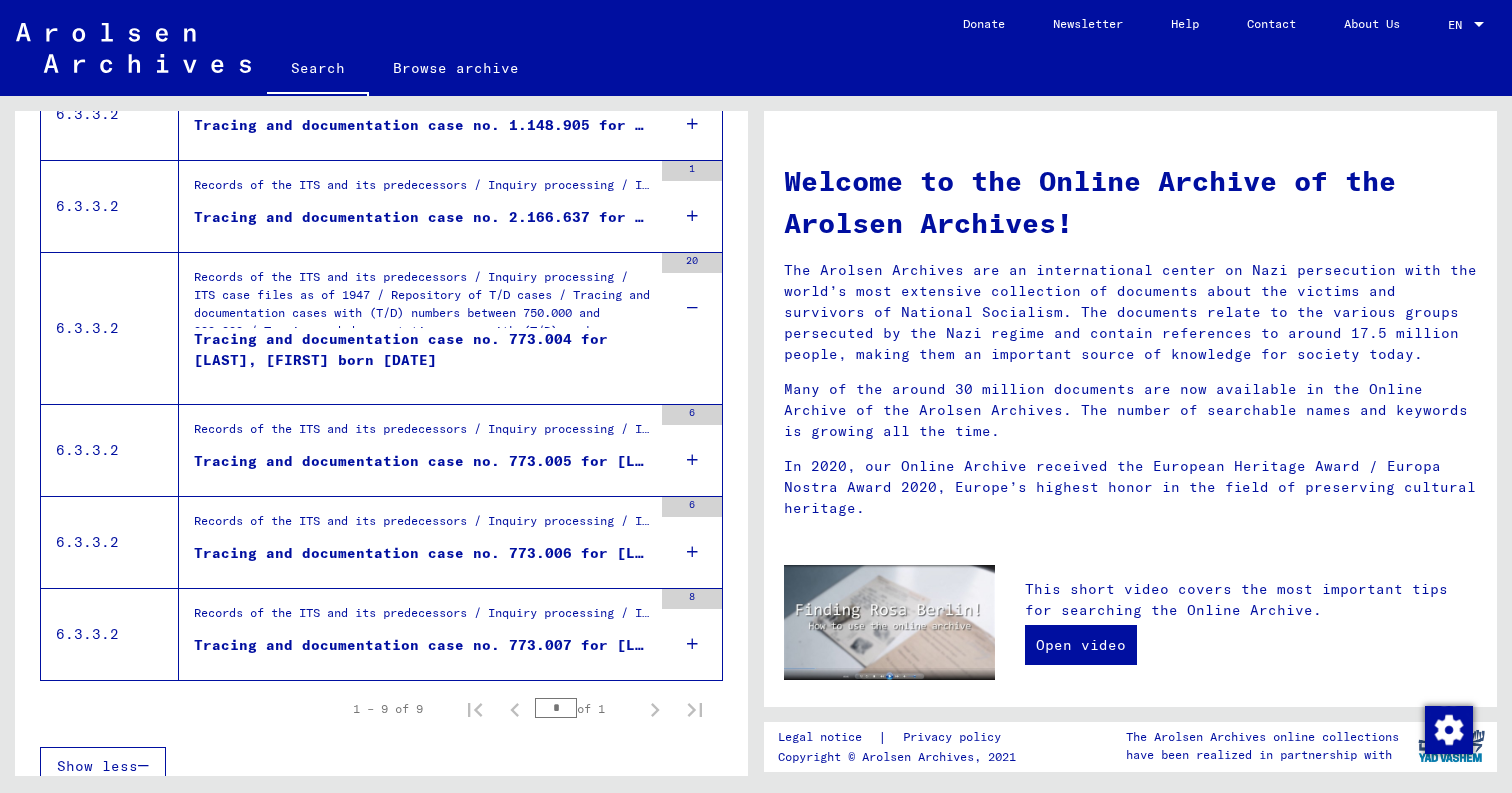 click at bounding box center (692, 460) 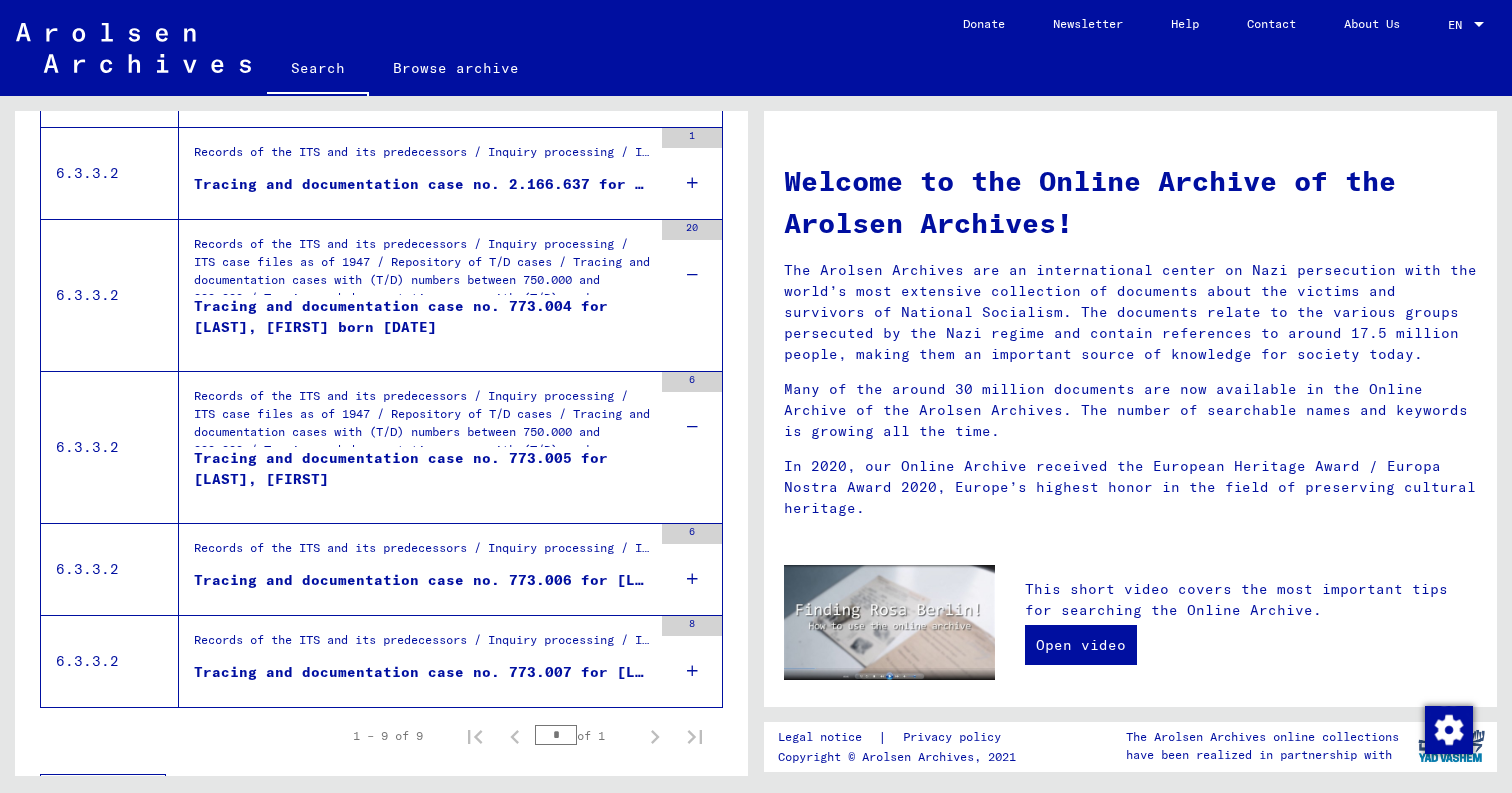 scroll, scrollTop: 788, scrollLeft: 0, axis: vertical 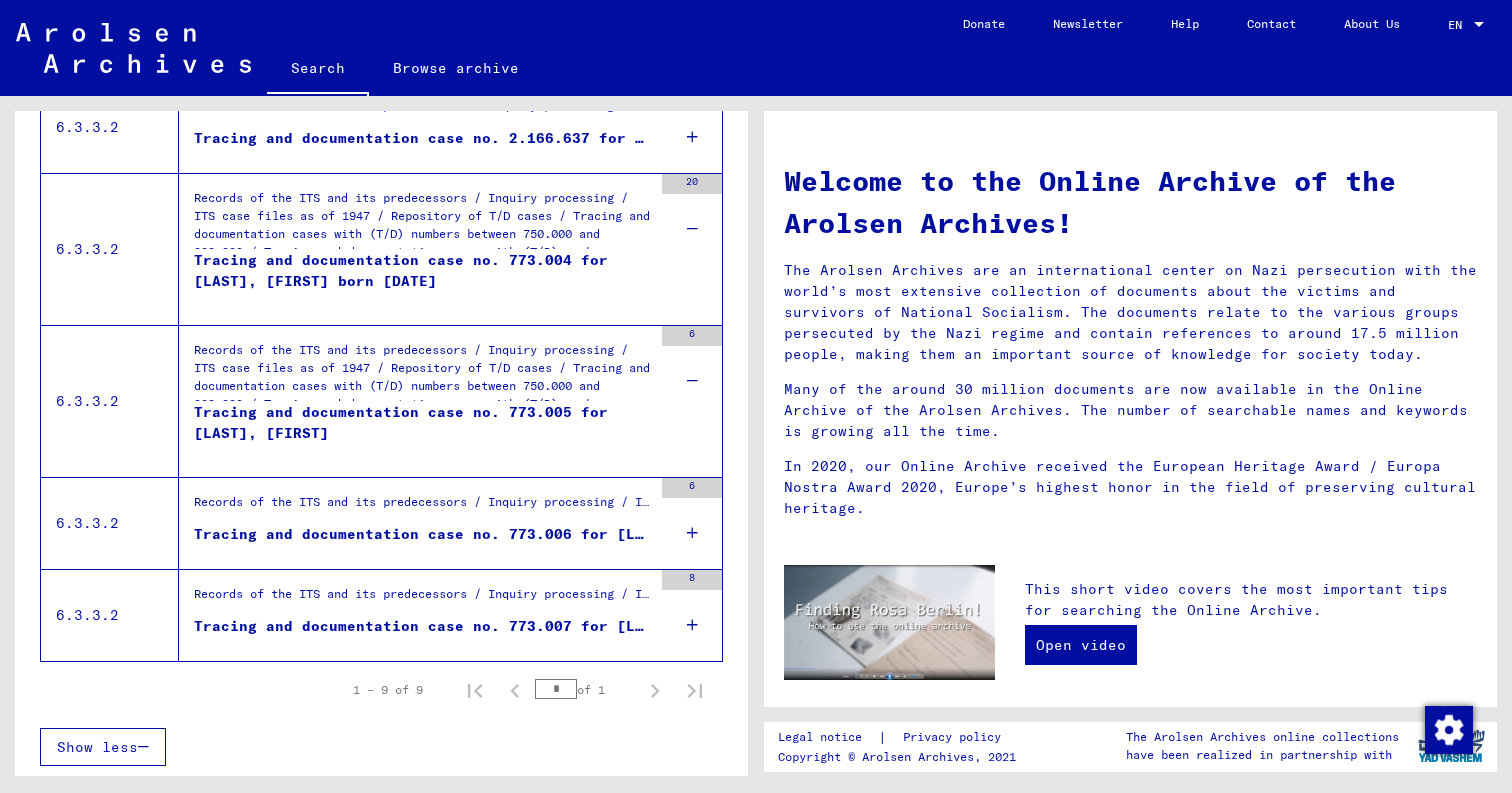 click on "6" at bounding box center [692, 523] 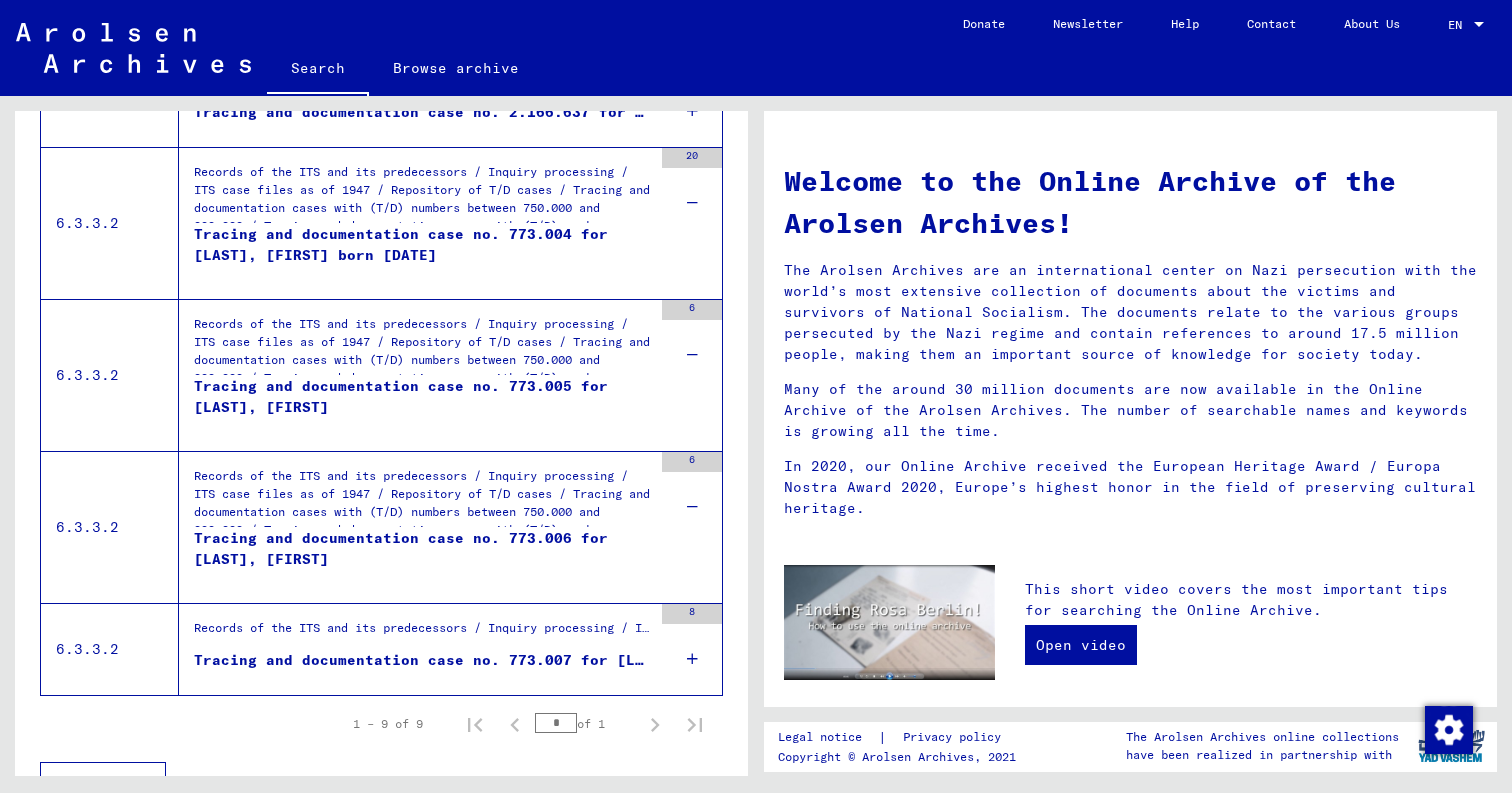 scroll, scrollTop: 848, scrollLeft: 0, axis: vertical 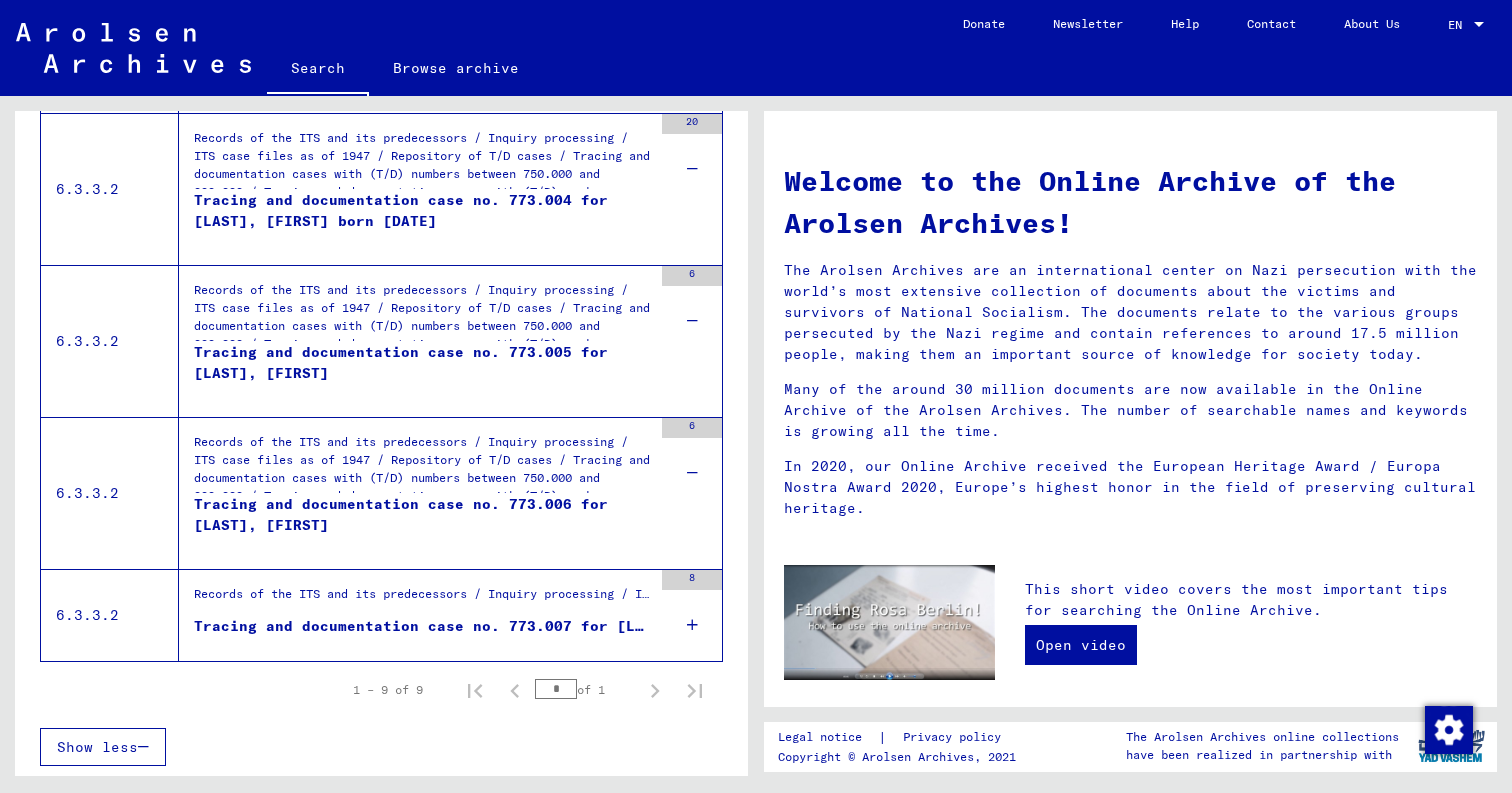 click at bounding box center [692, 625] 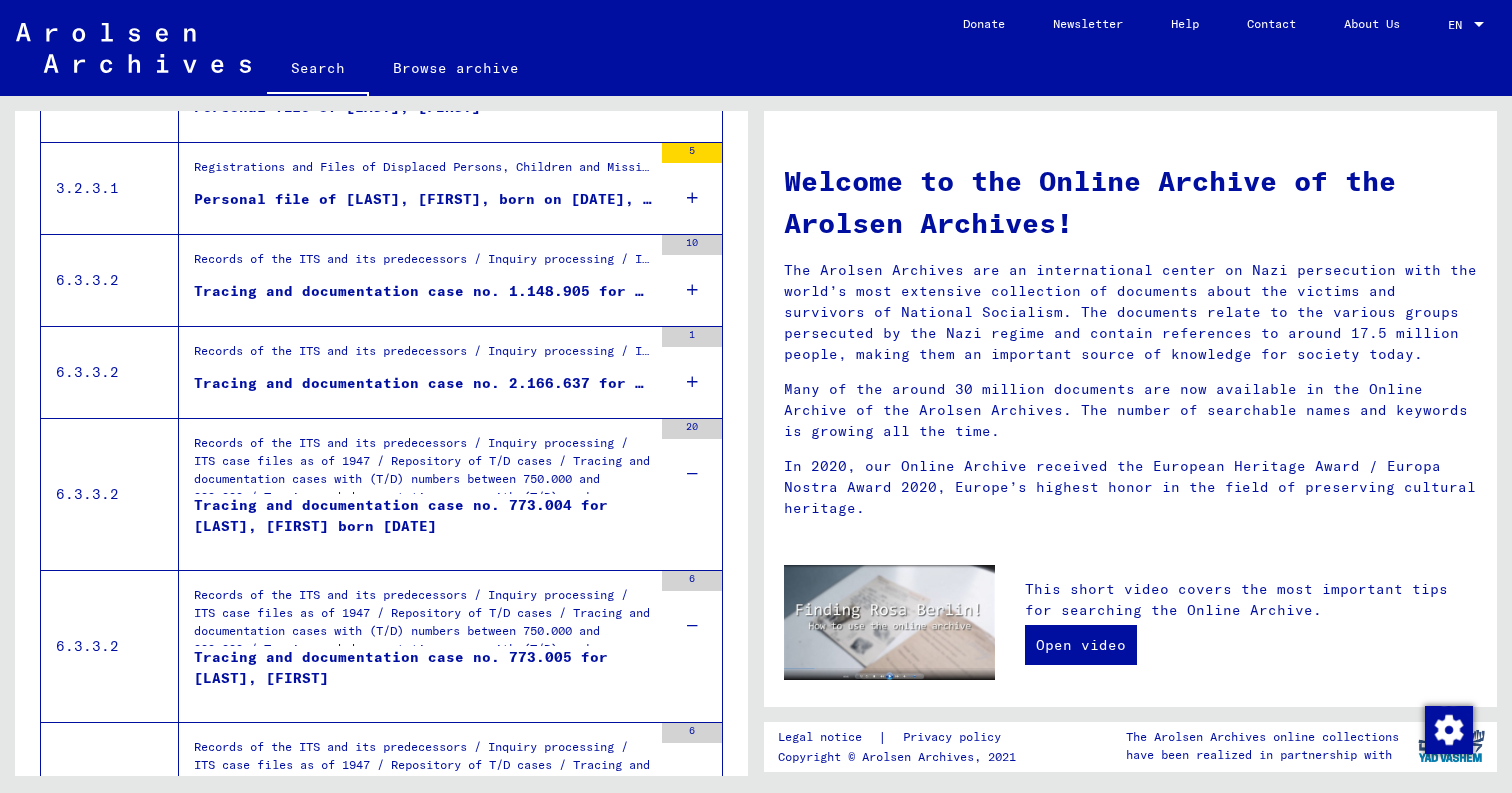 scroll, scrollTop: 397, scrollLeft: 0, axis: vertical 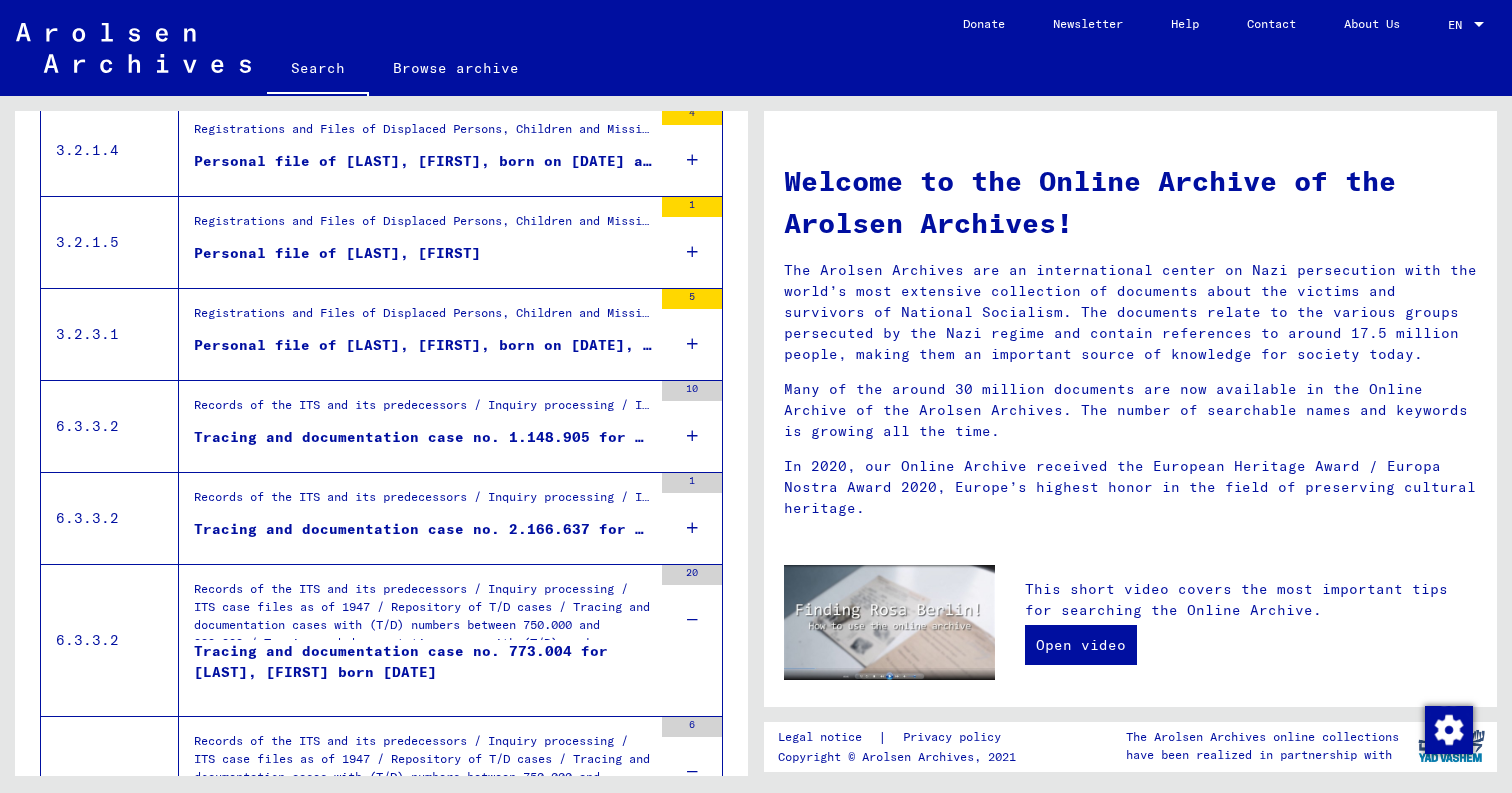 click on "1" at bounding box center (692, 518) 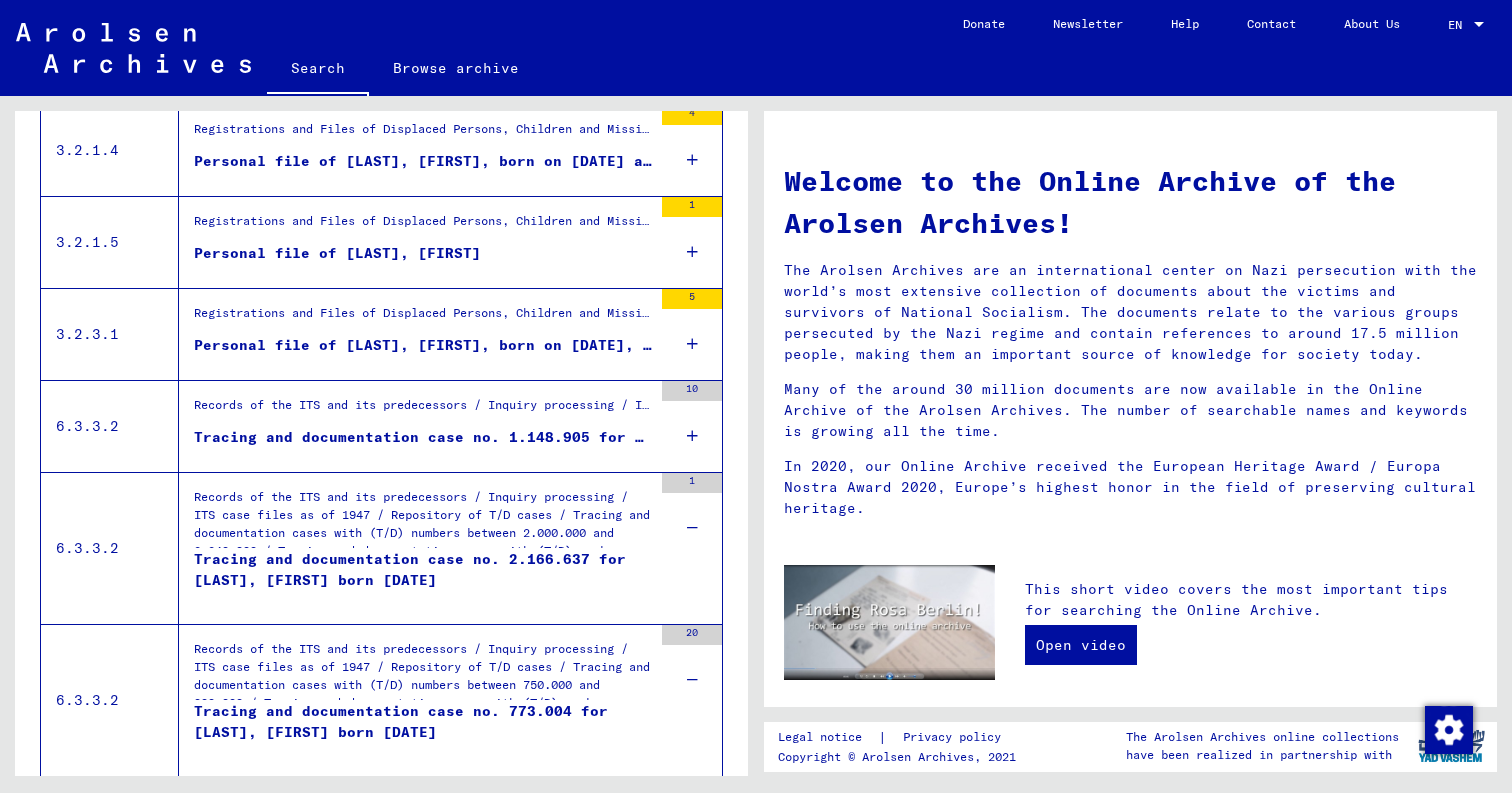 click on "10" at bounding box center [692, 426] 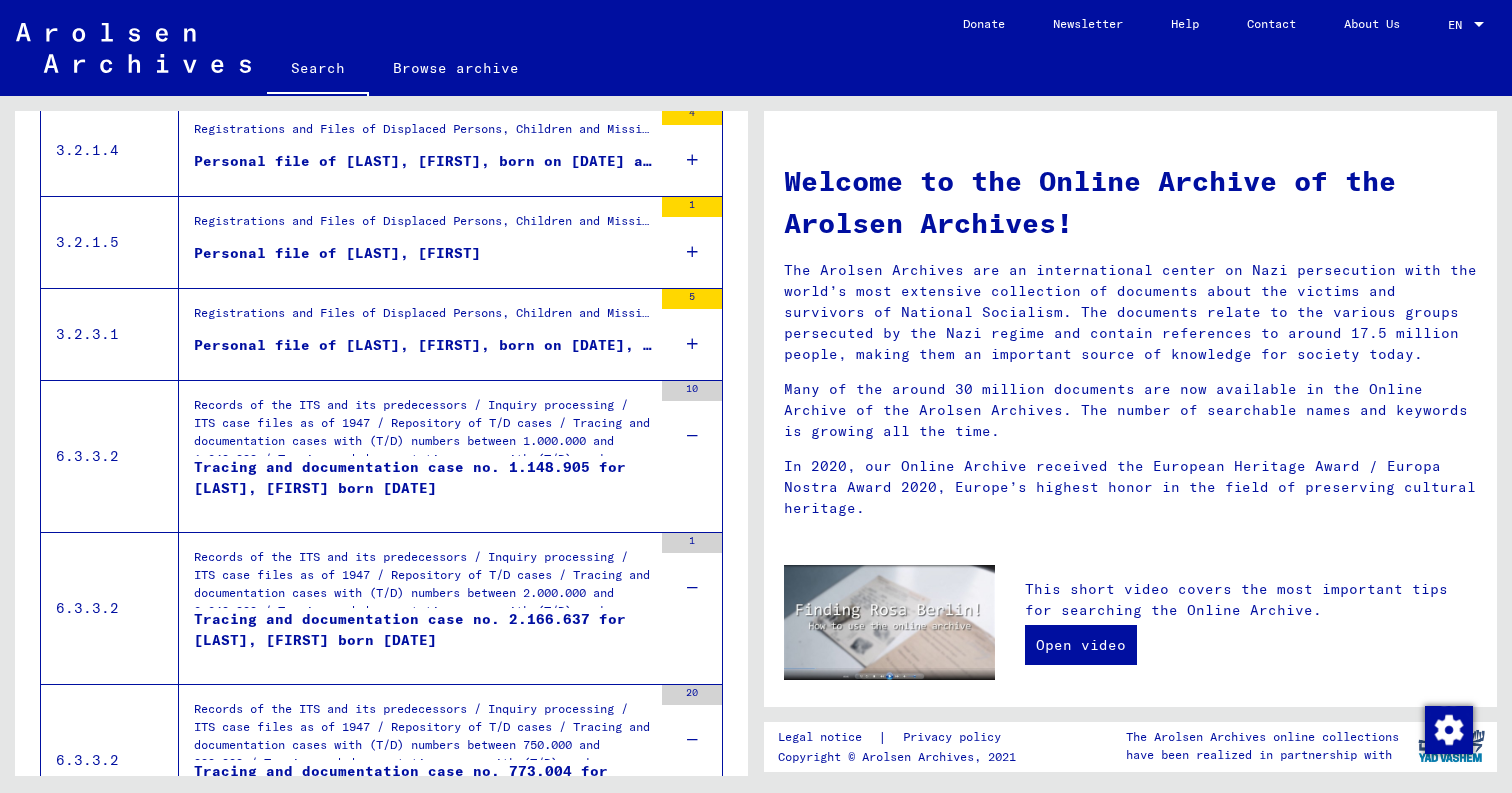 click on "5" at bounding box center [692, 334] 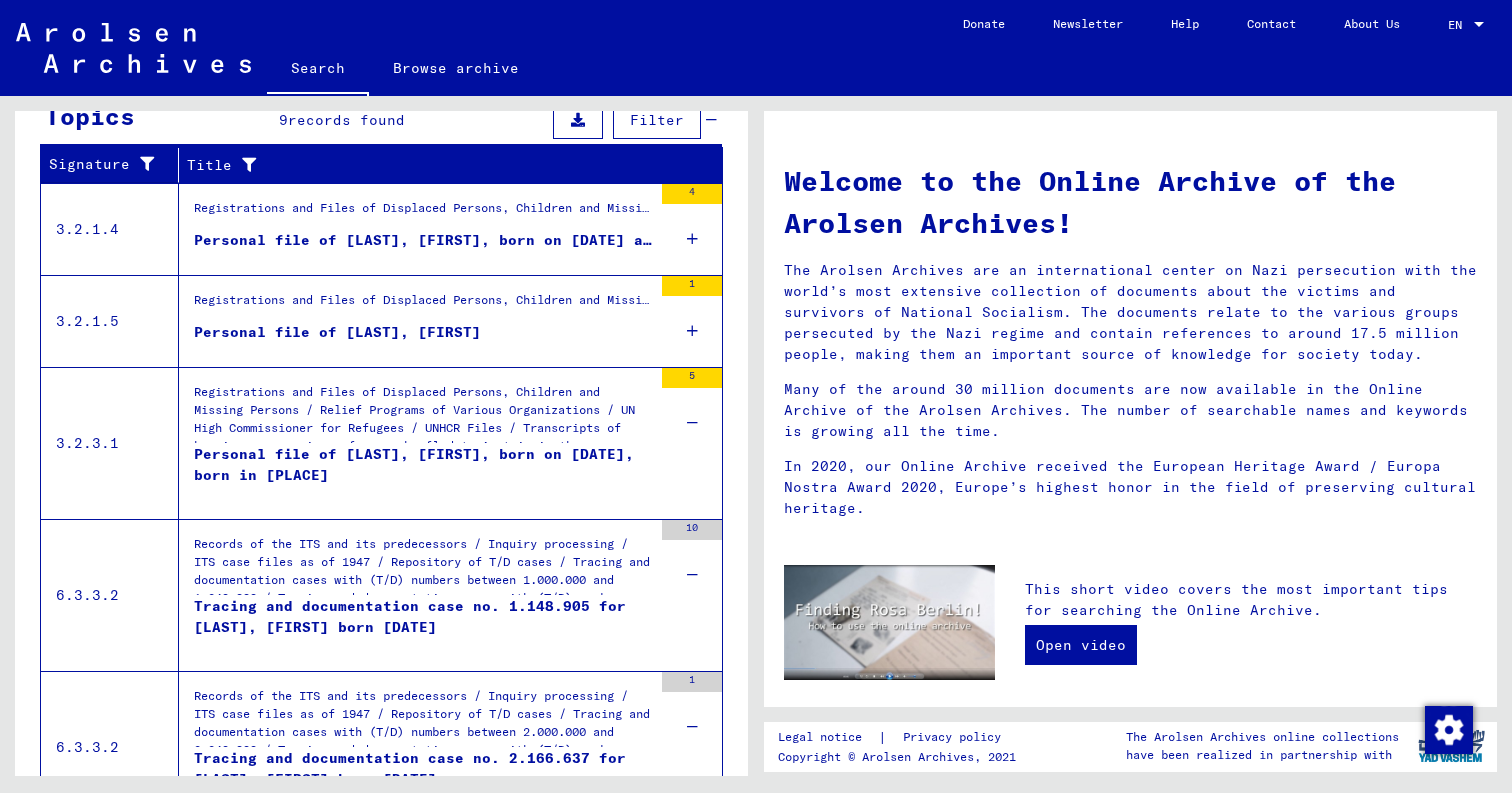 scroll, scrollTop: 283, scrollLeft: 0, axis: vertical 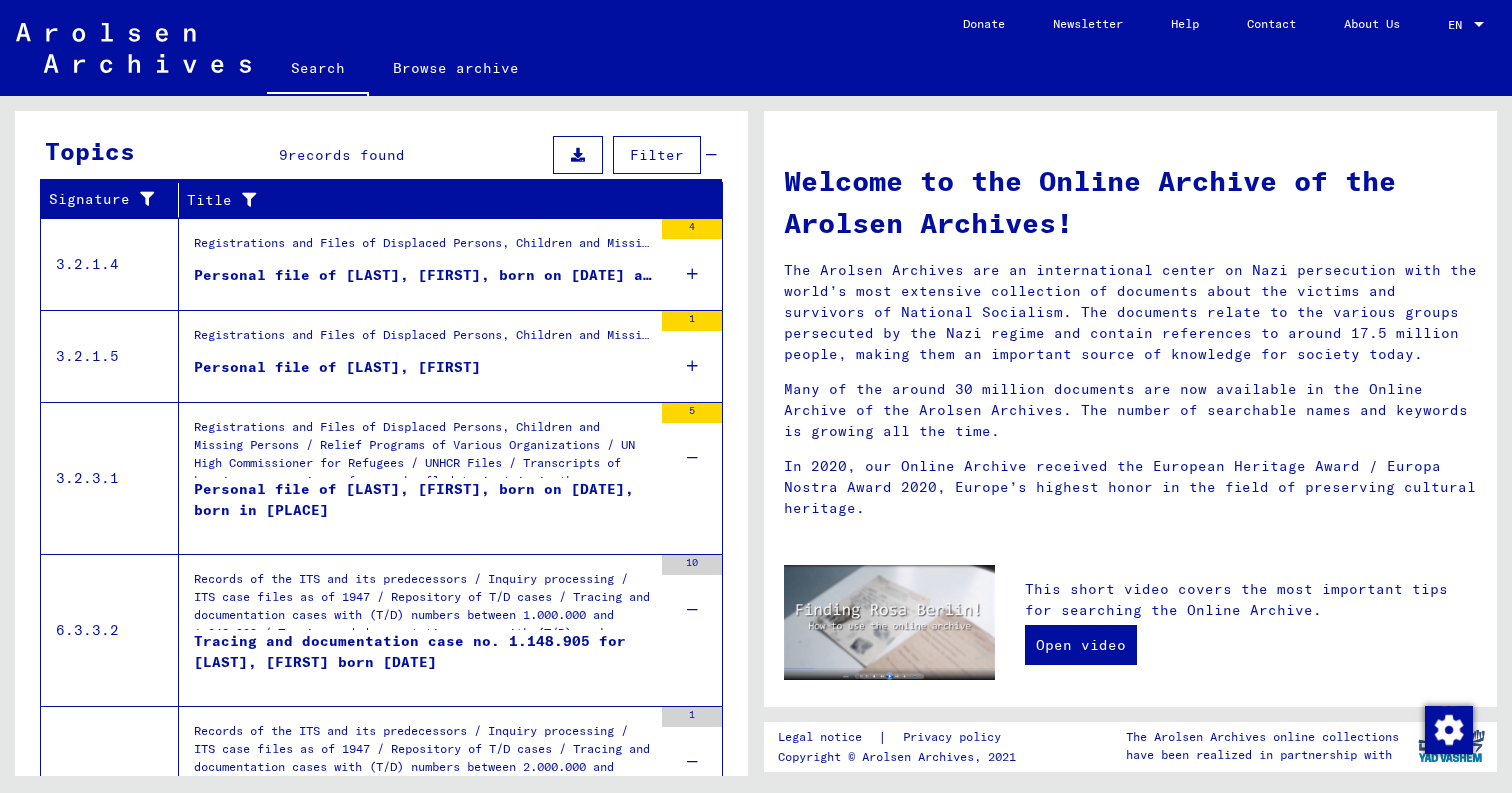 click 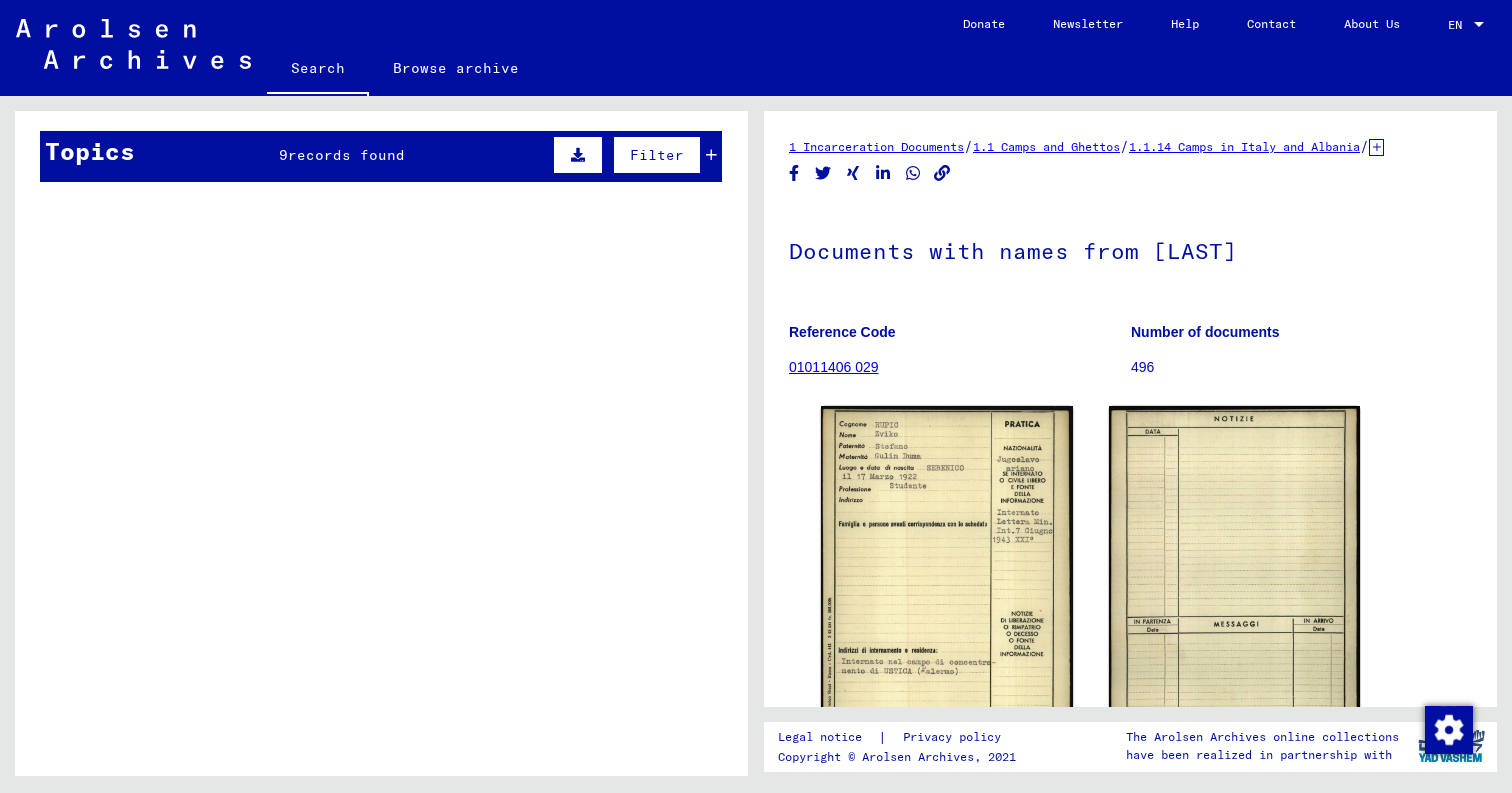 scroll, scrollTop: 0, scrollLeft: 0, axis: both 